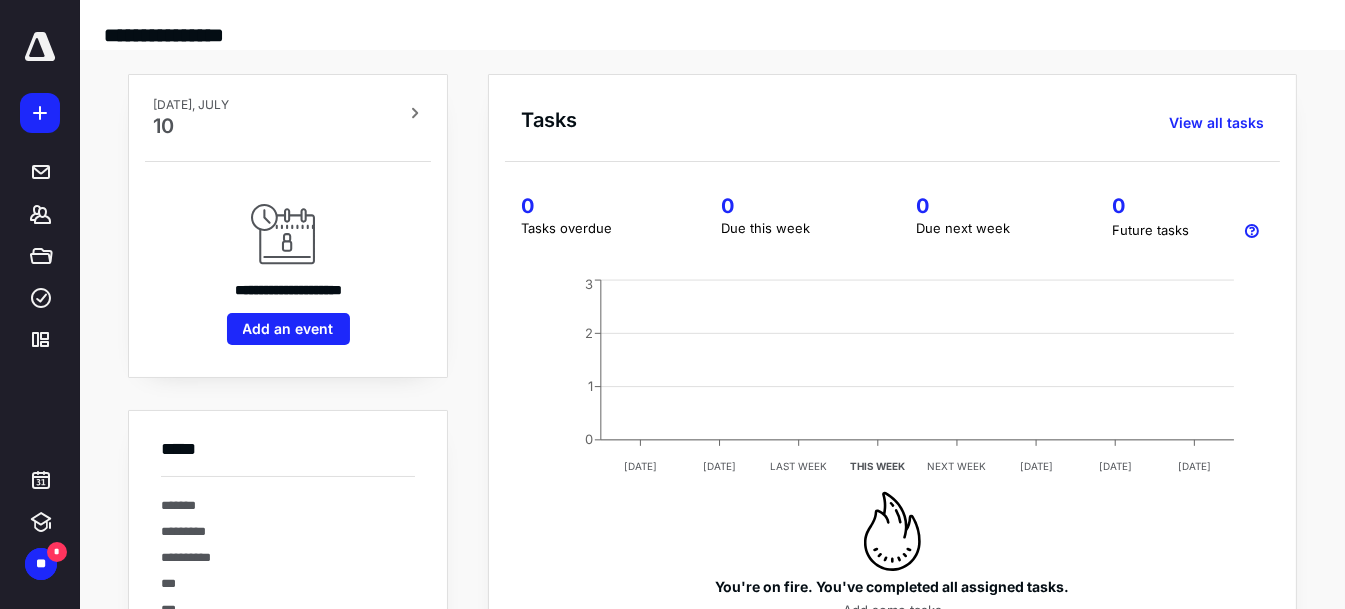 scroll, scrollTop: 0, scrollLeft: 0, axis: both 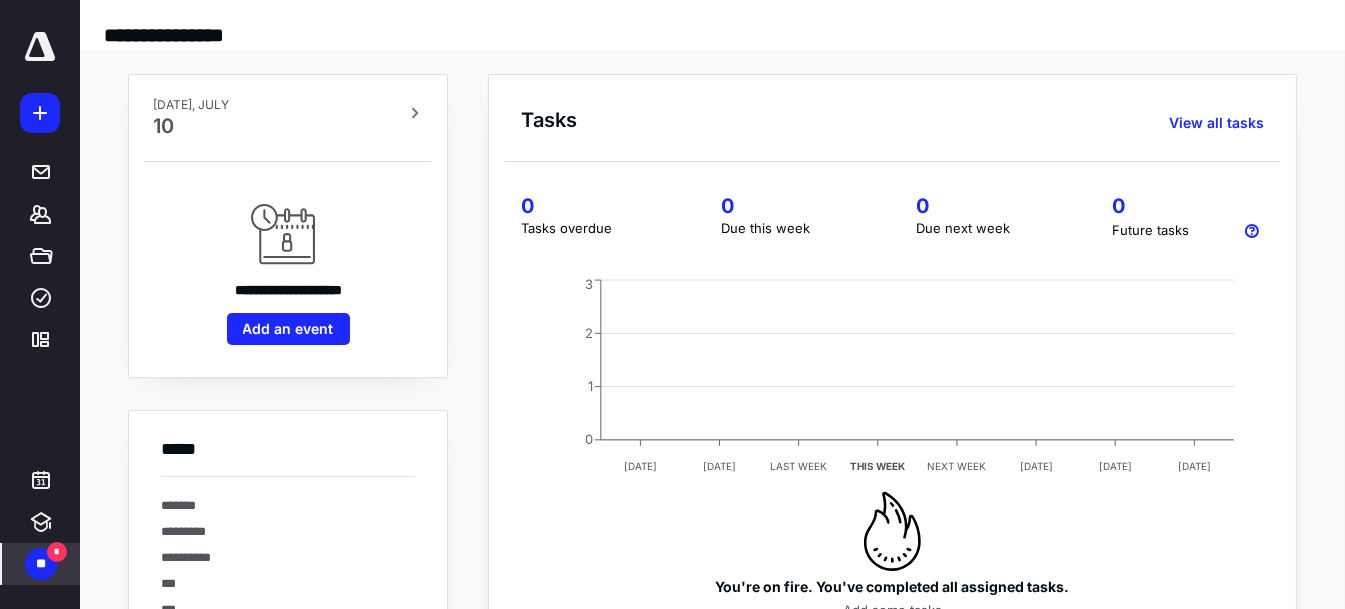 click on "*" at bounding box center (57, 552) 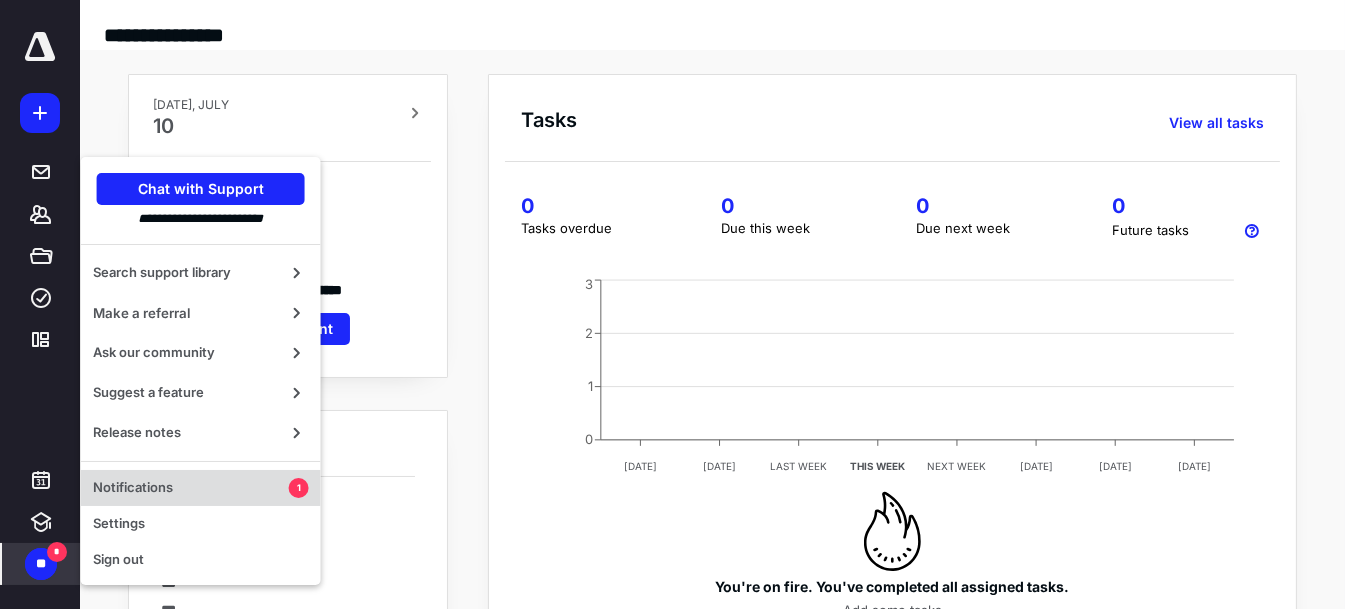 click on "Notifications" at bounding box center (191, 488) 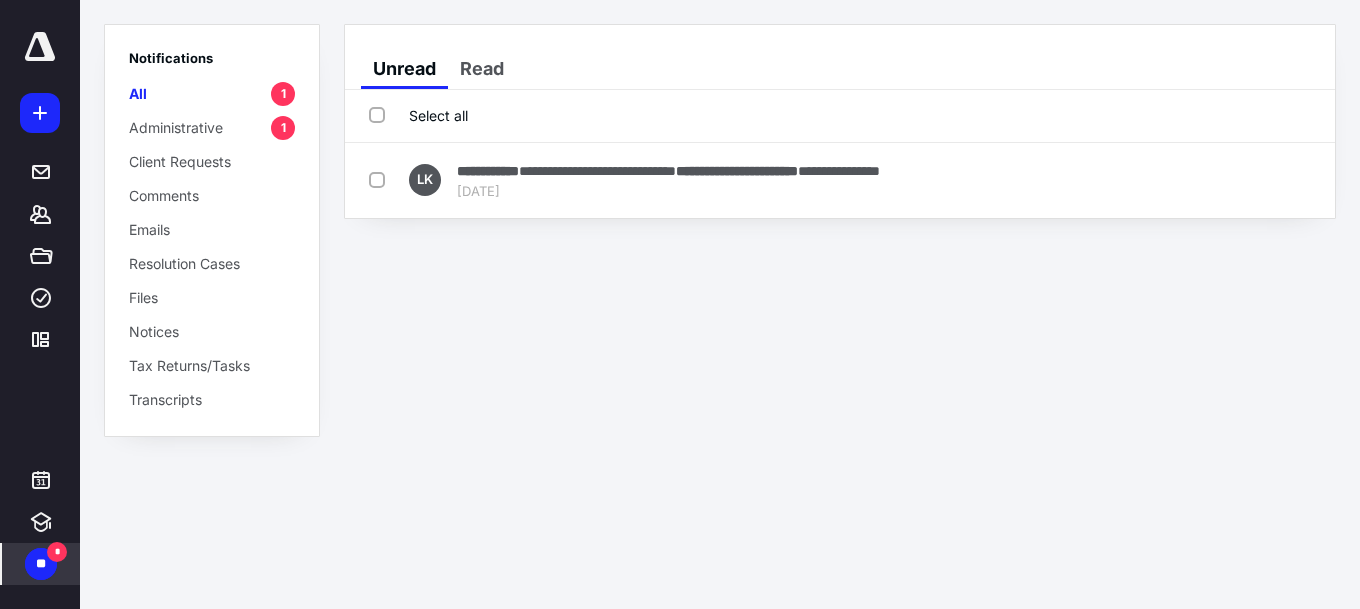 click on "*" at bounding box center (57, 552) 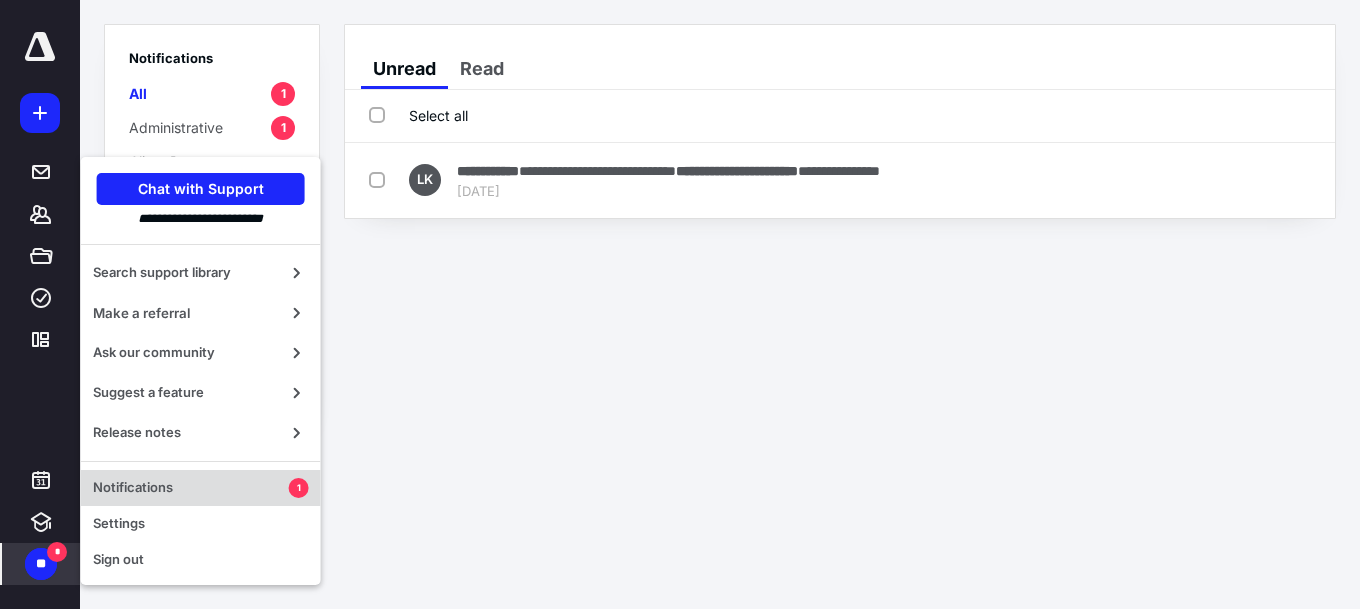click on "Notifications" at bounding box center [191, 488] 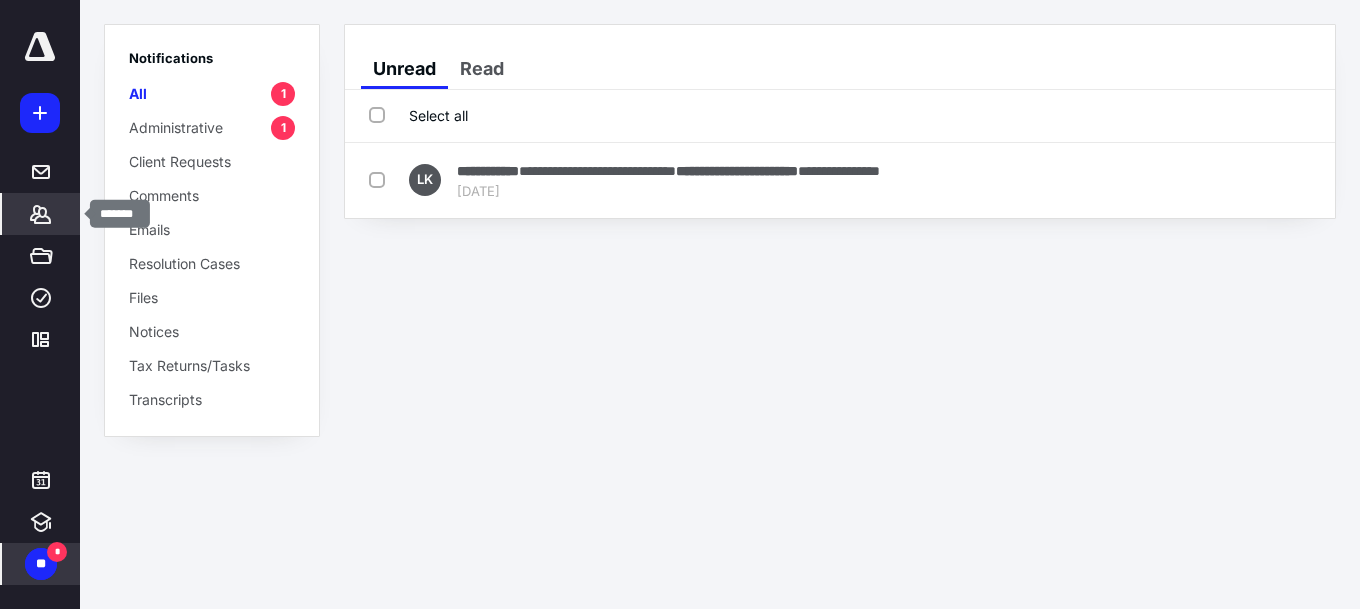 click 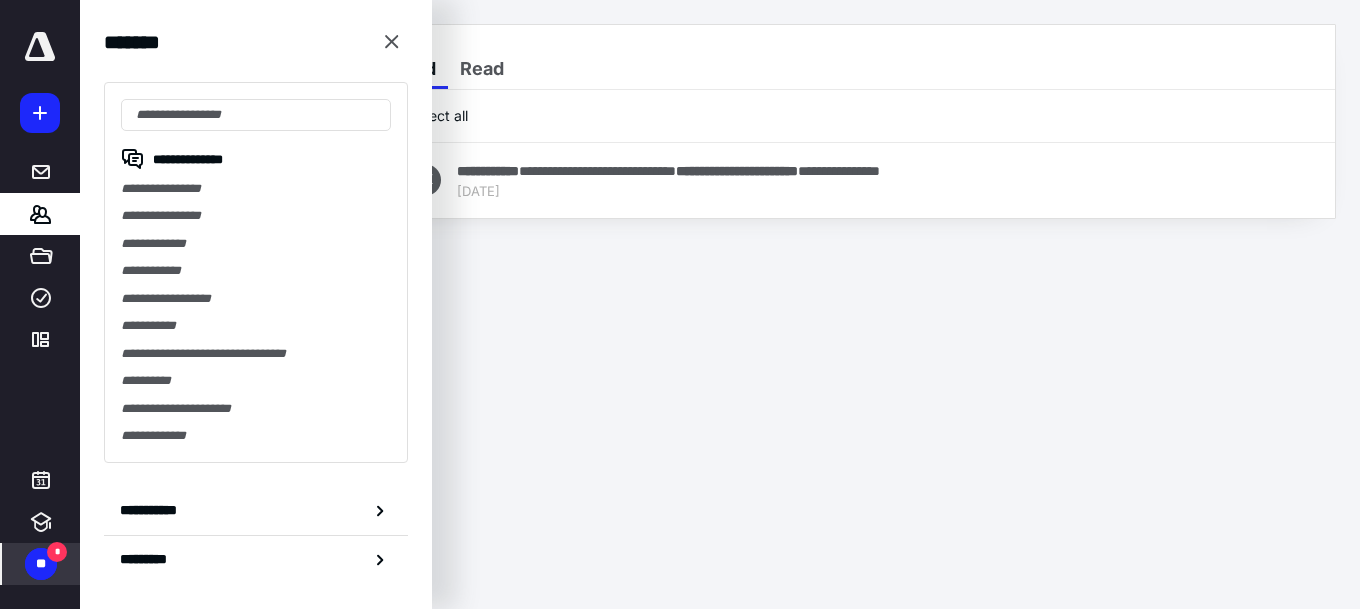 click on "**********" at bounding box center [680, 305] 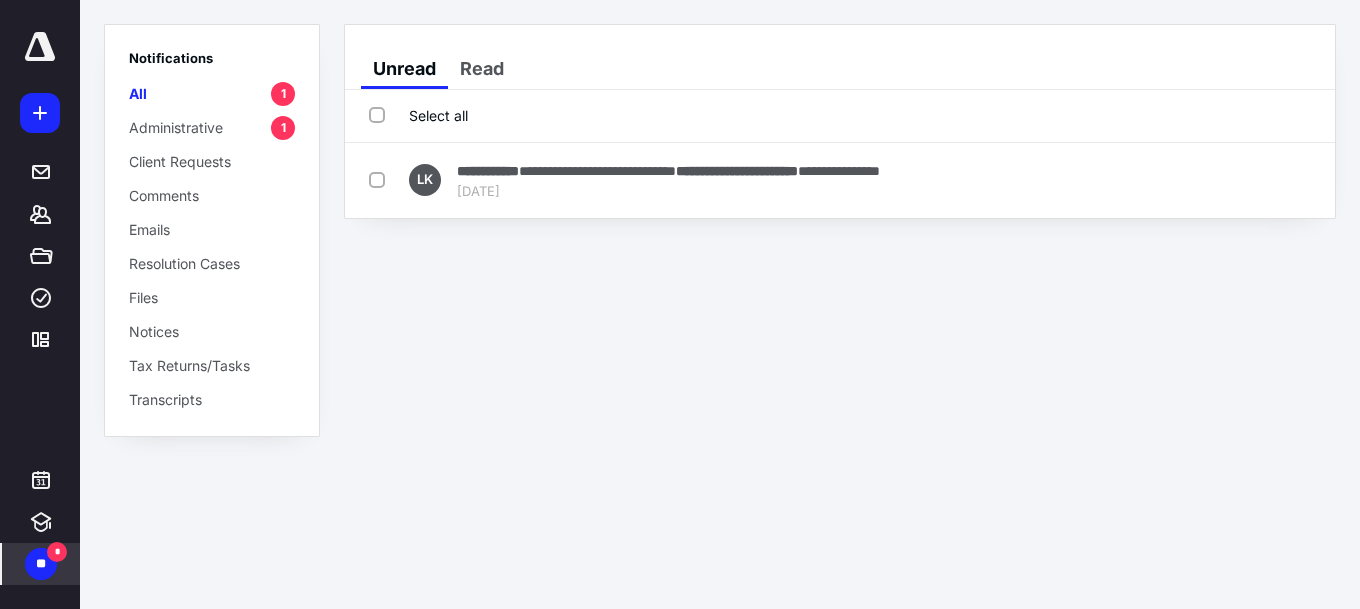 click on "**********" at bounding box center (680, 305) 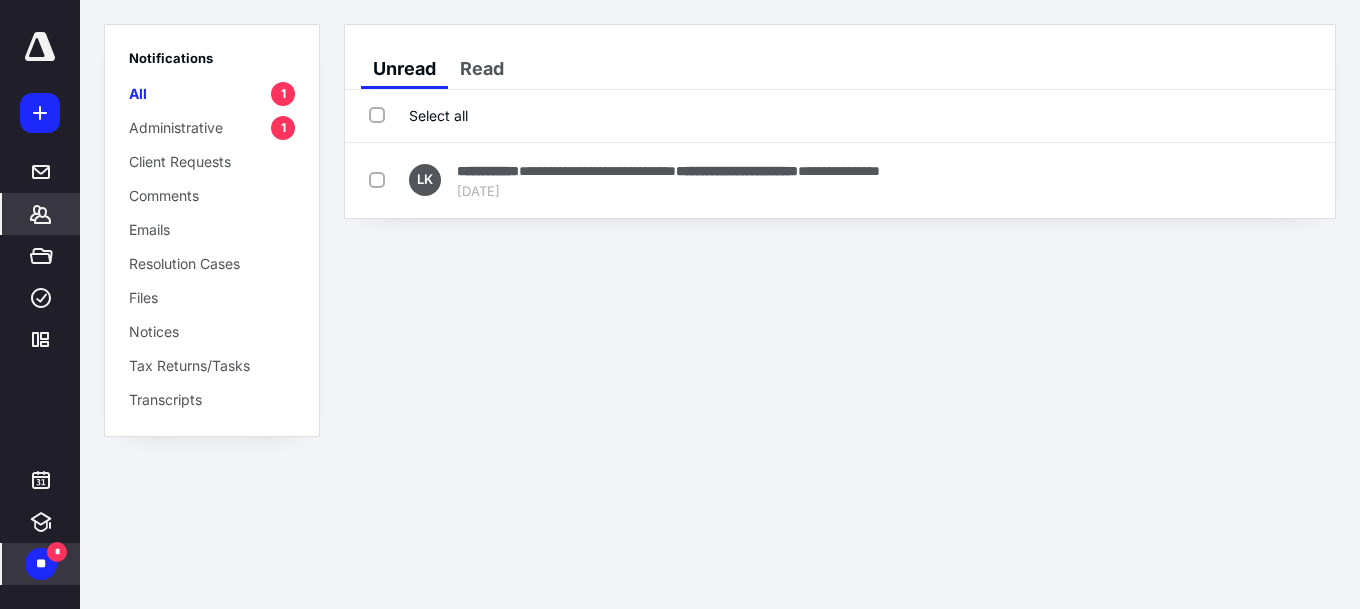 click 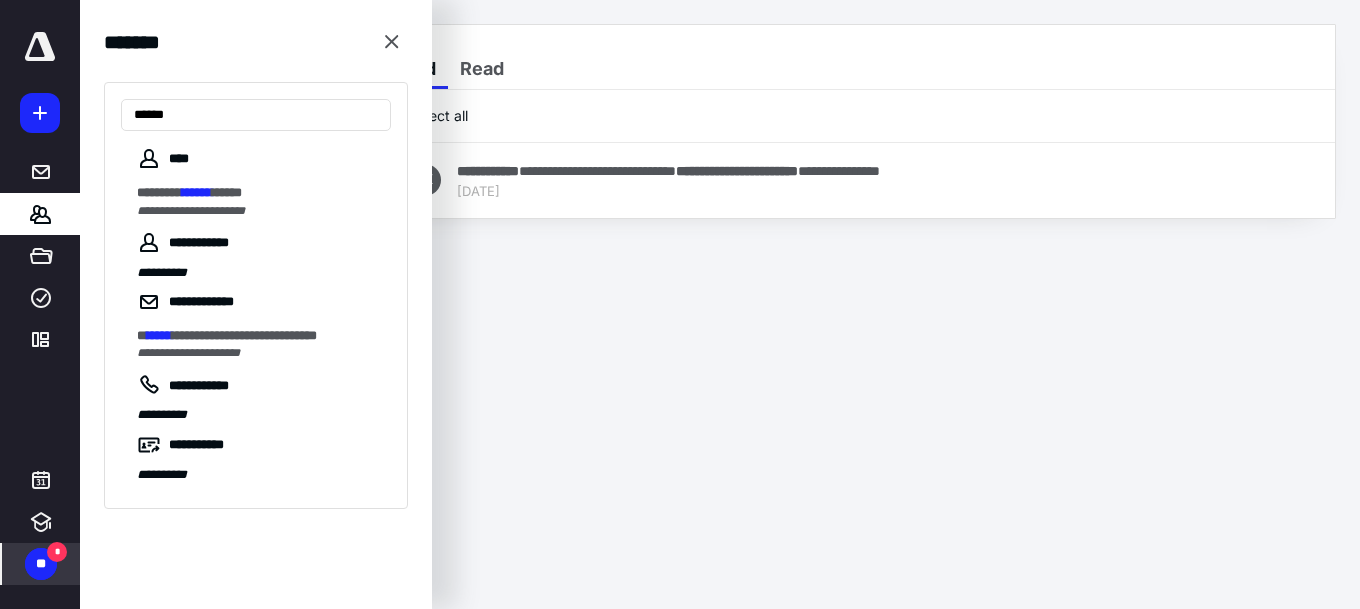 type on "******" 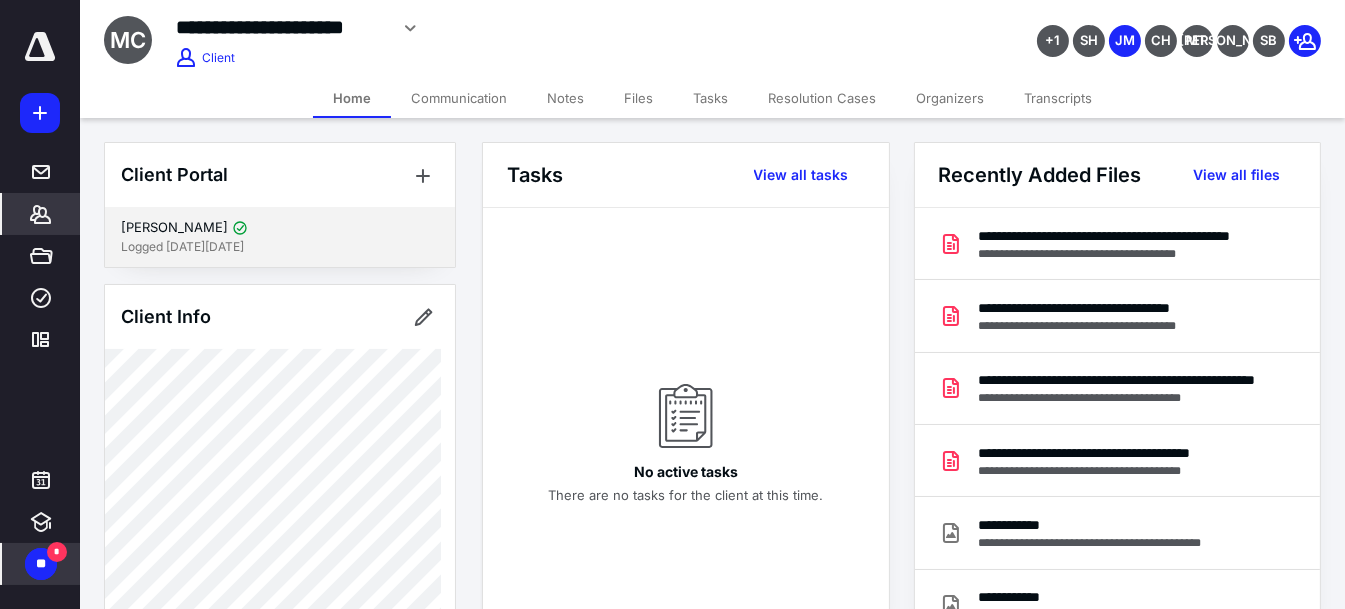 click on "[PERSON_NAME]" at bounding box center (174, 228) 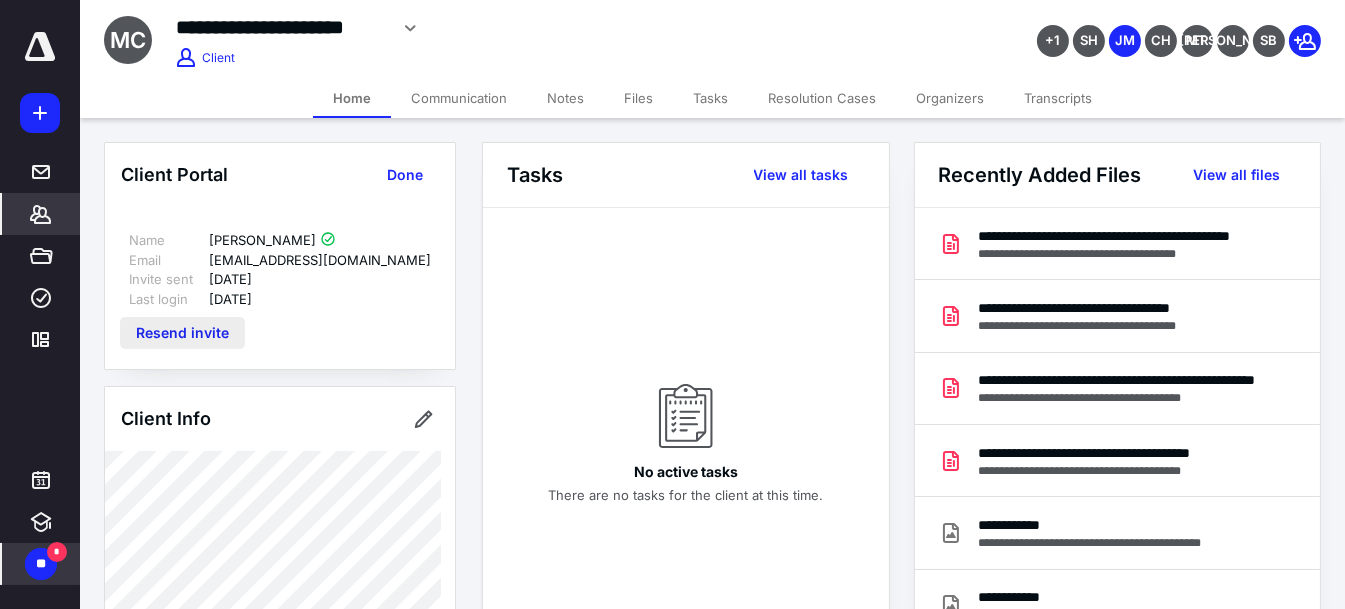 click on "Resend invite" at bounding box center [182, 333] 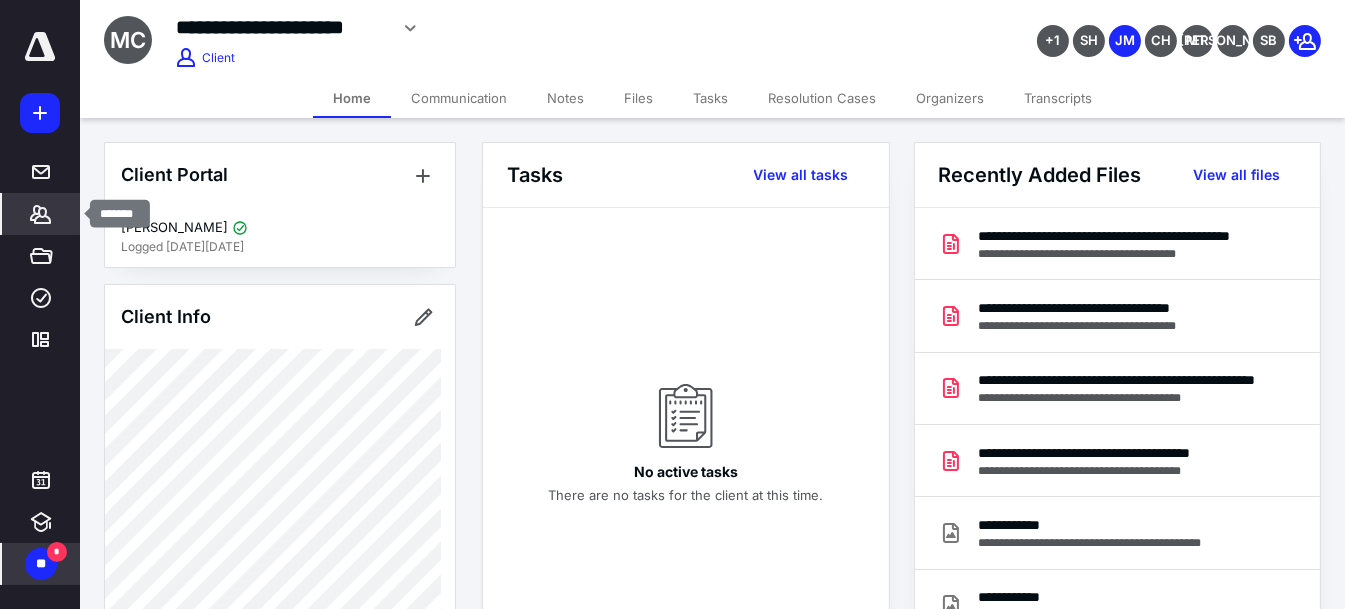 click on "*******" at bounding box center [41, 214] 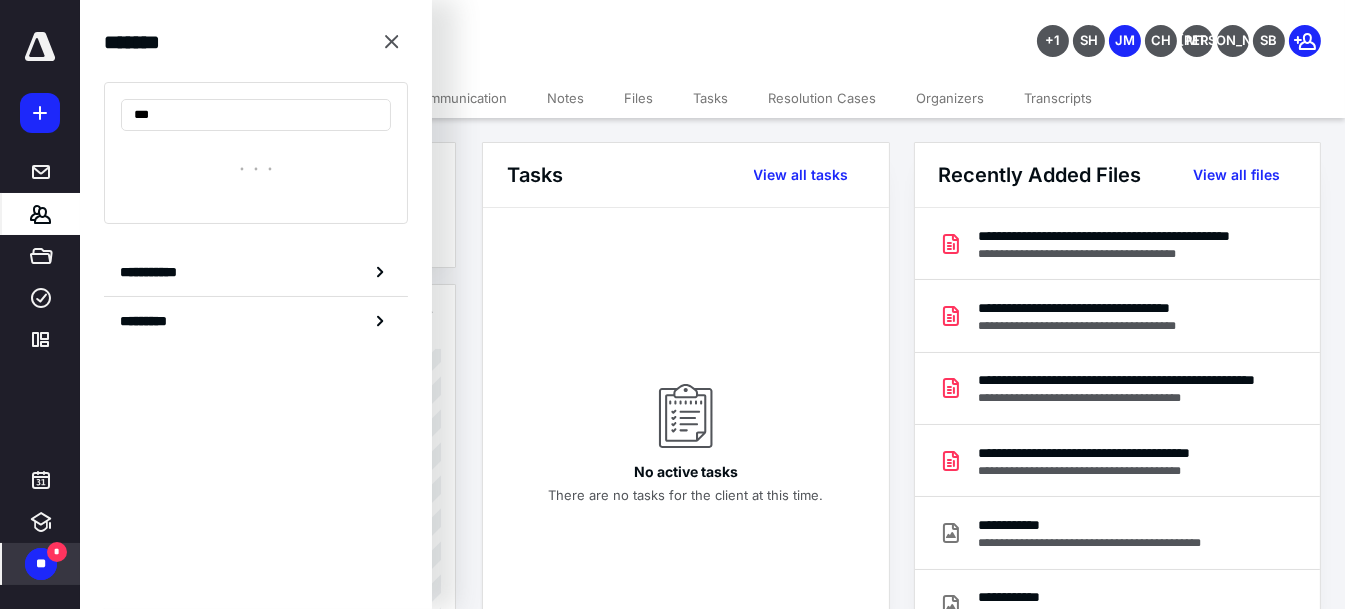 type on "****" 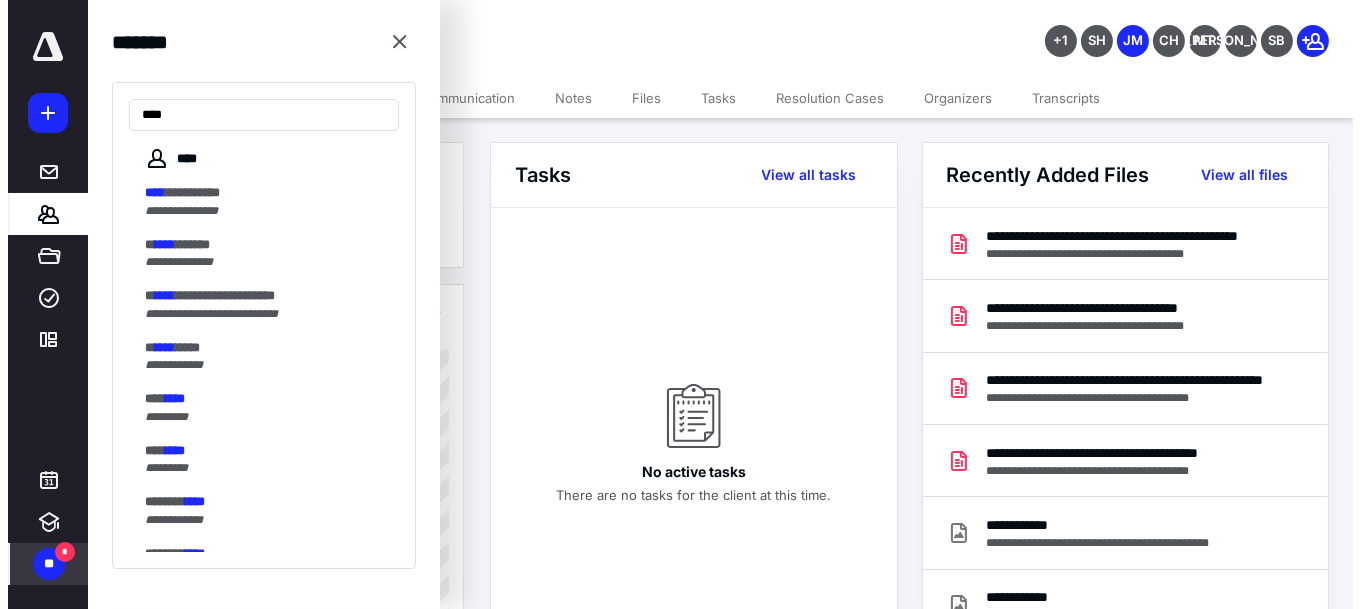 scroll, scrollTop: 300, scrollLeft: 0, axis: vertical 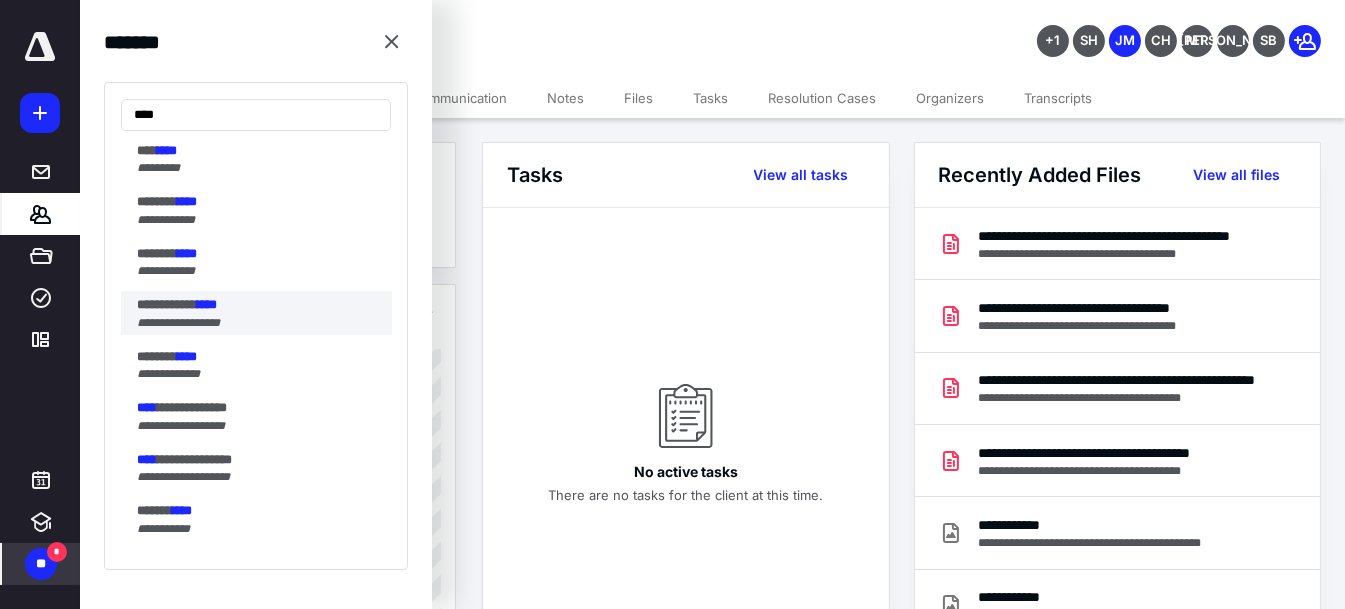 click on "**********" at bounding box center [167, 304] 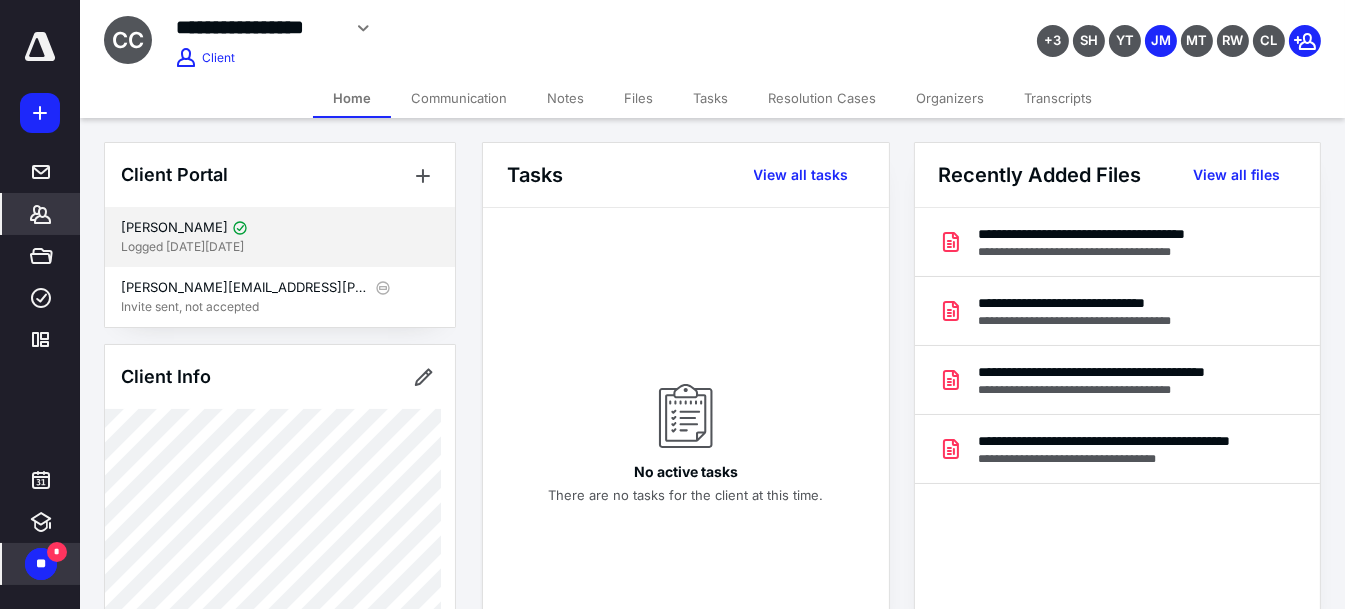 click on "[PERSON_NAME]" at bounding box center [174, 228] 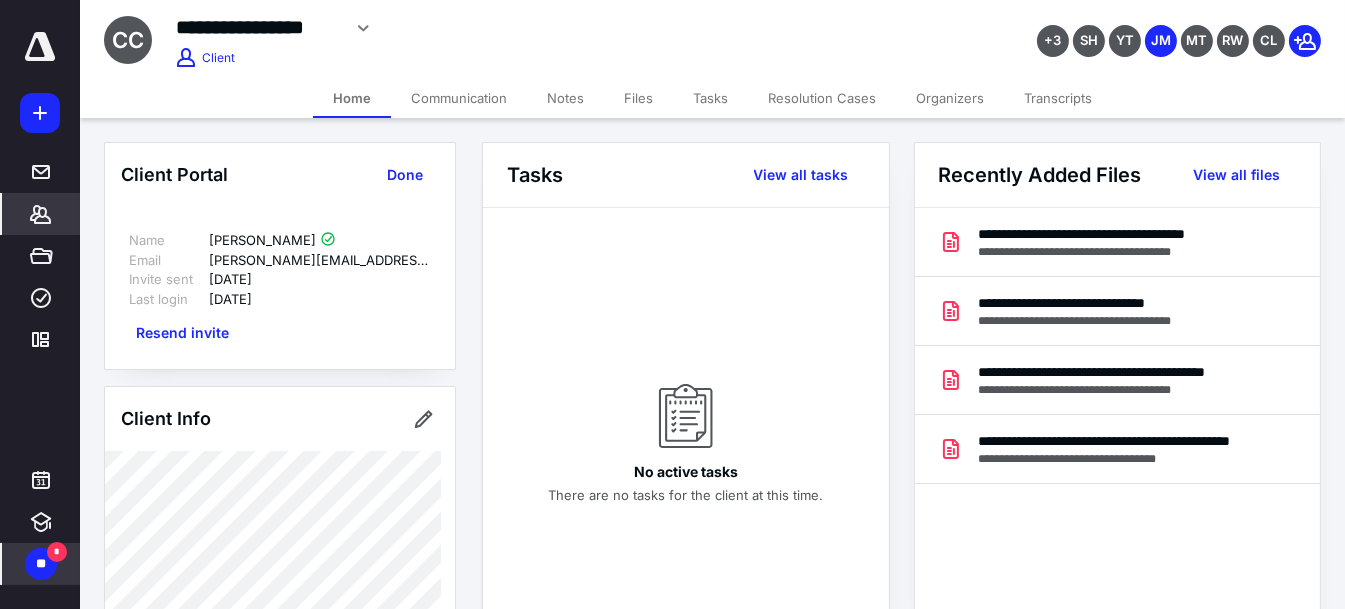 click on "Files" at bounding box center (638, 98) 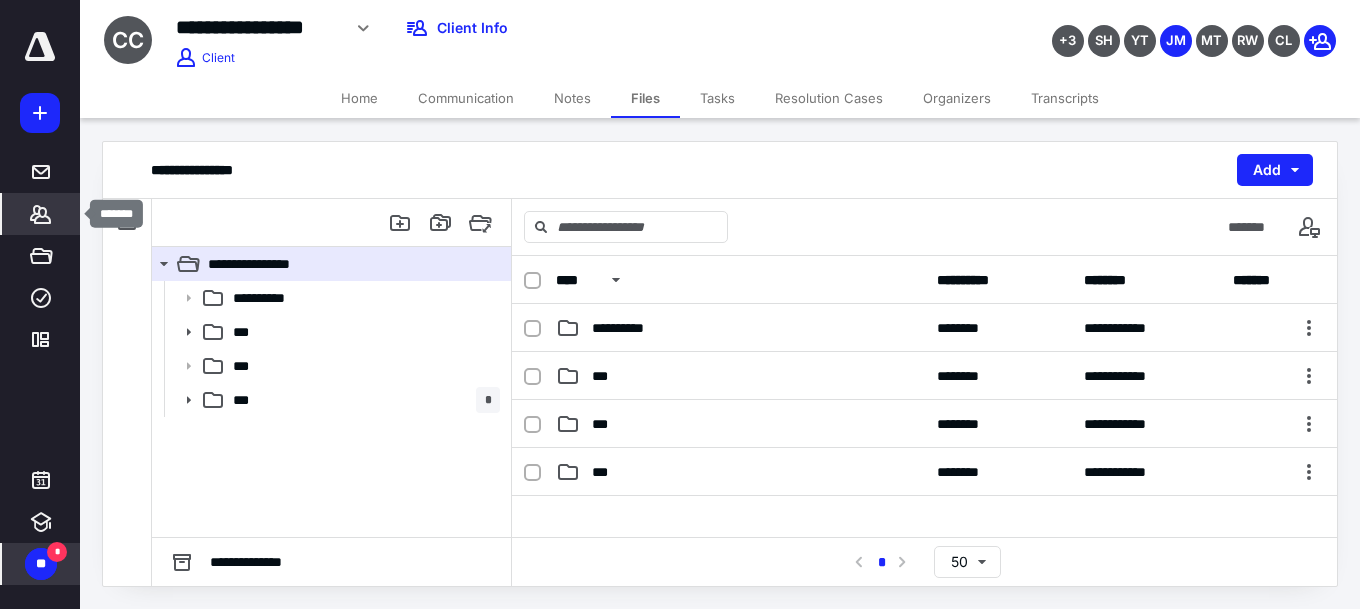 click 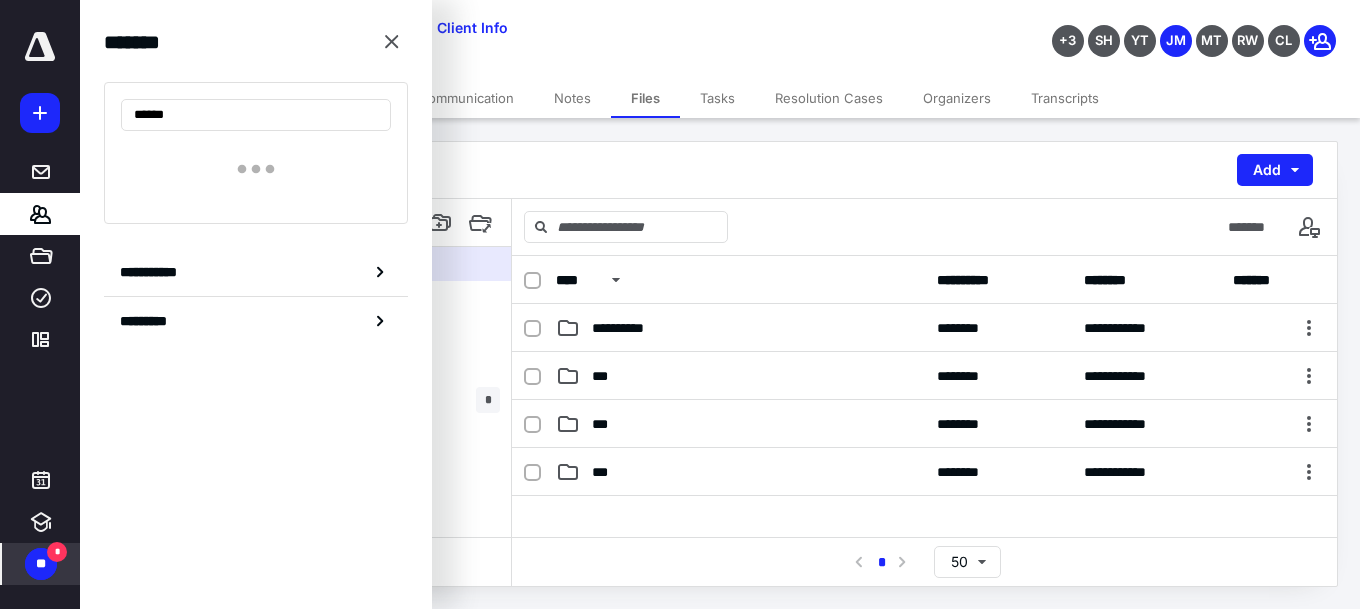 type on "*******" 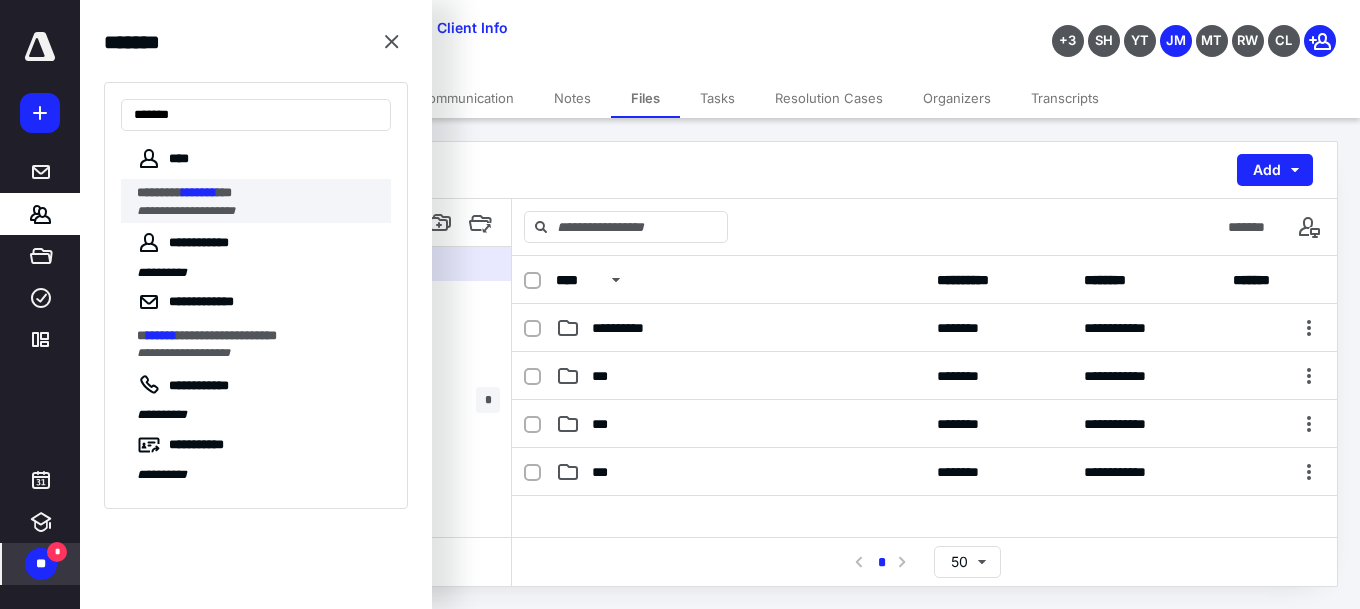 click on "******** ******* ***" at bounding box center [258, 193] 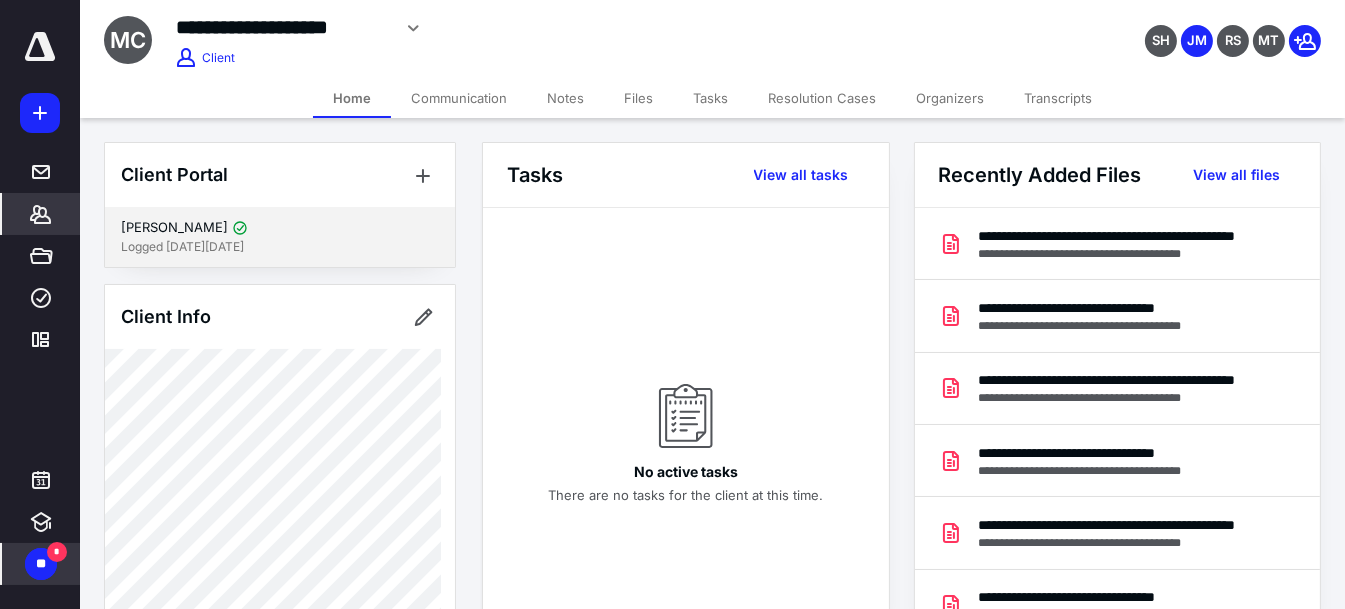 click on "Logged [DATE][DATE]" at bounding box center (280, 247) 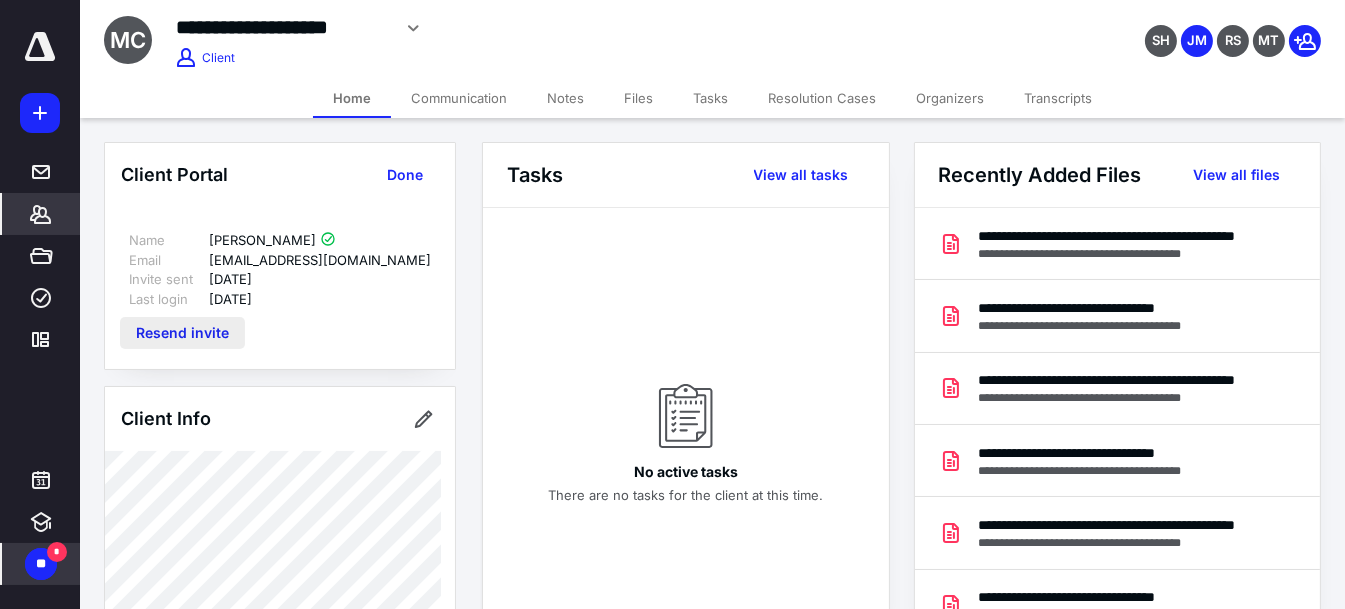click on "Resend invite" at bounding box center [182, 333] 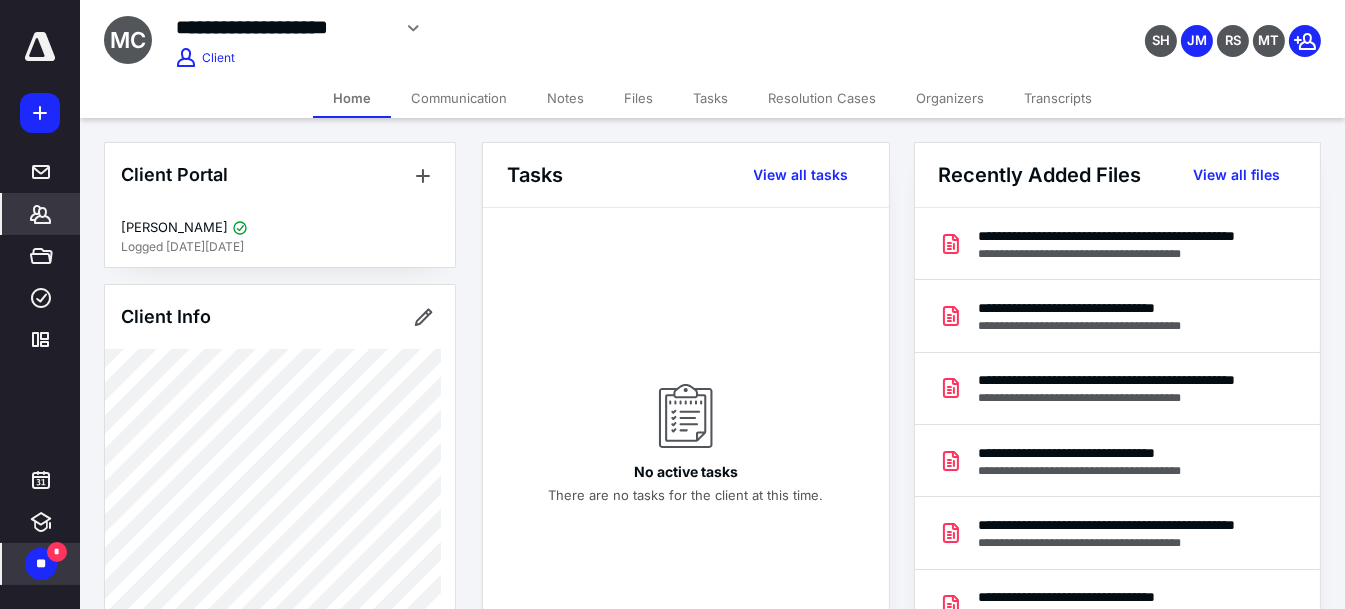 click on "*******" at bounding box center [41, 214] 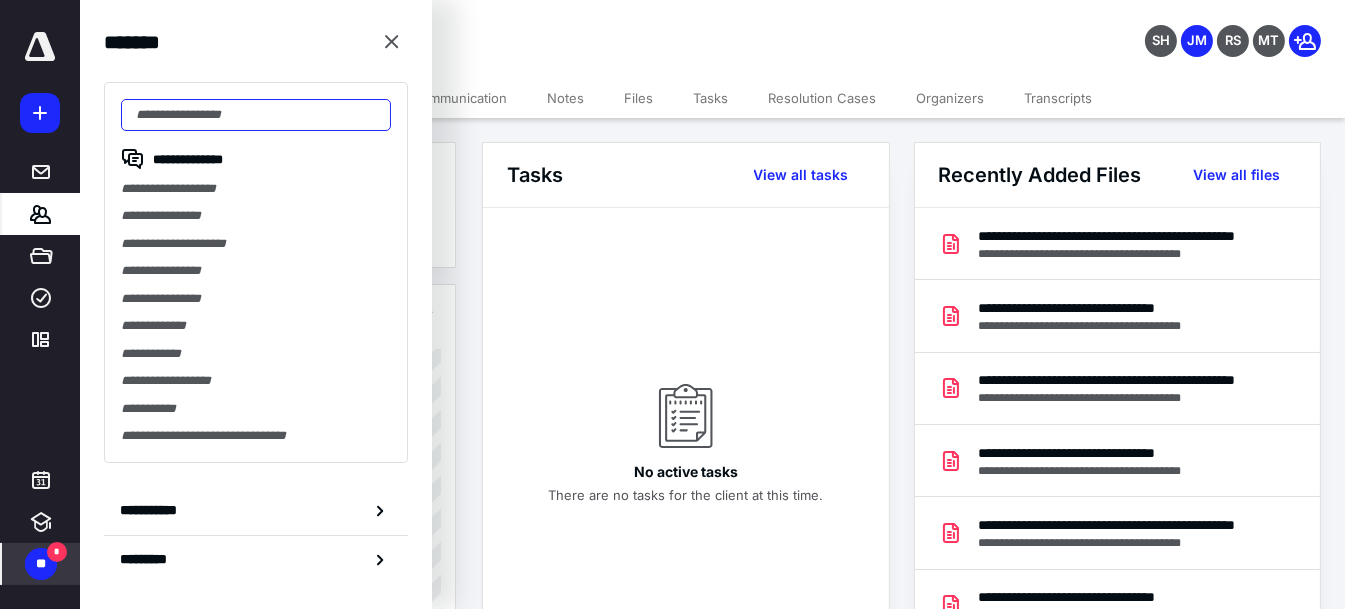 click at bounding box center [256, 115] 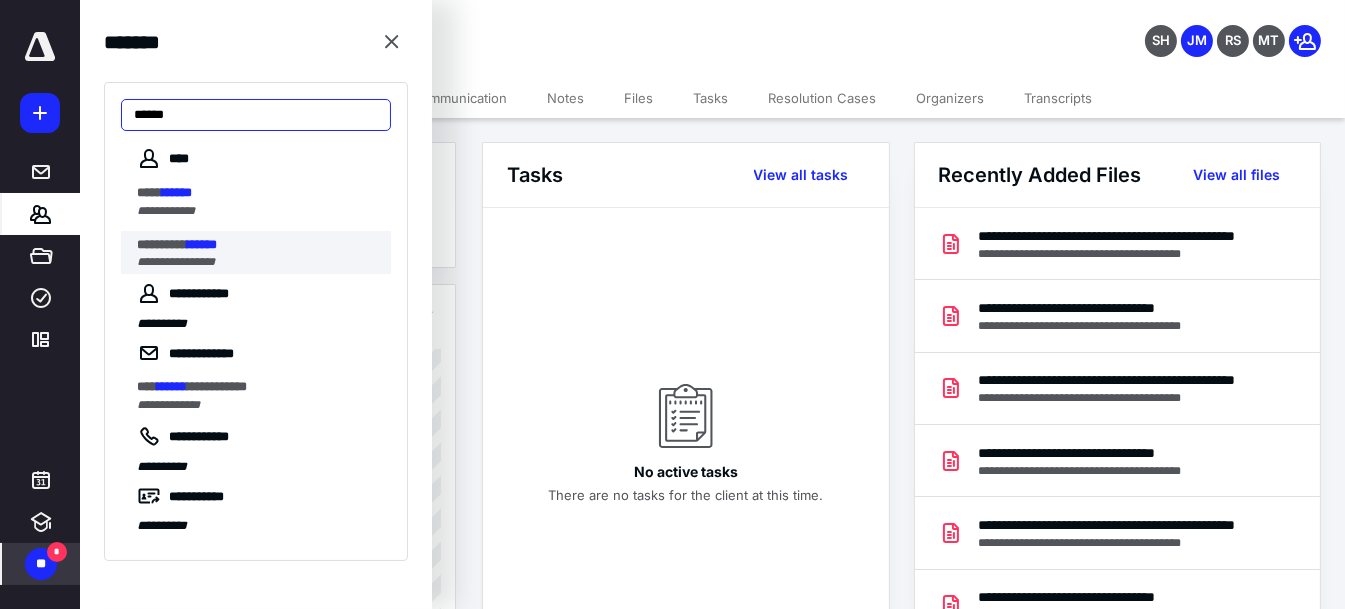 type on "******" 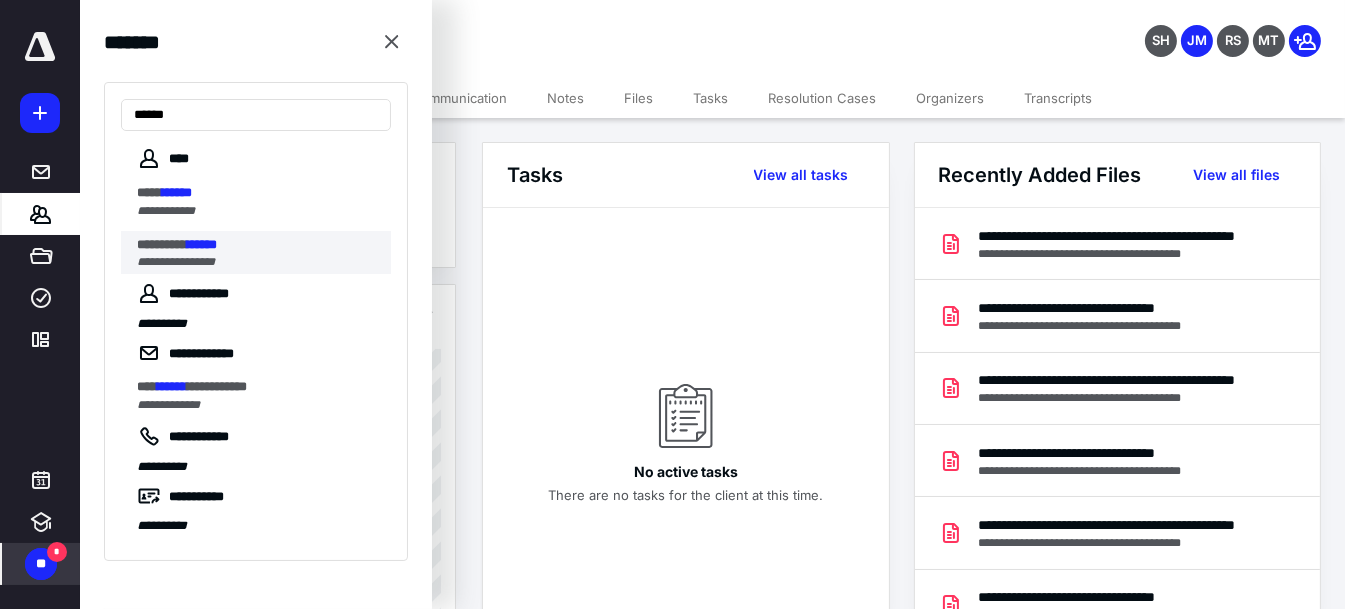 click on "**********" at bounding box center [258, 262] 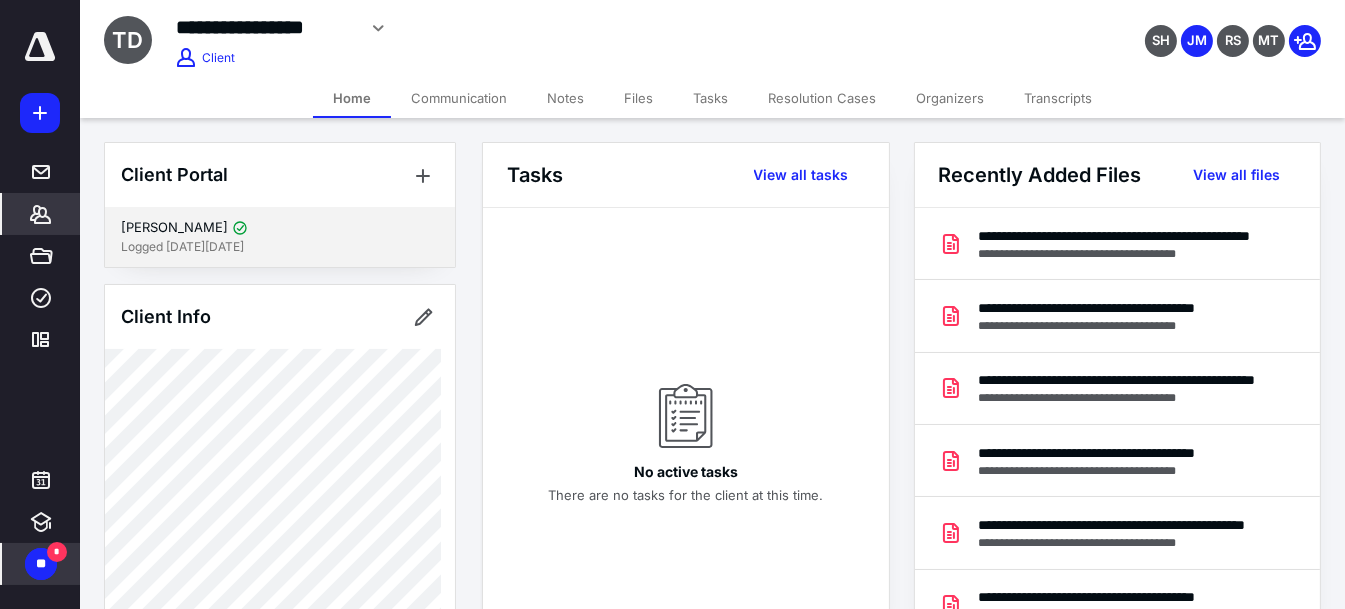click on "Logged [DATE][DATE]" at bounding box center [280, 247] 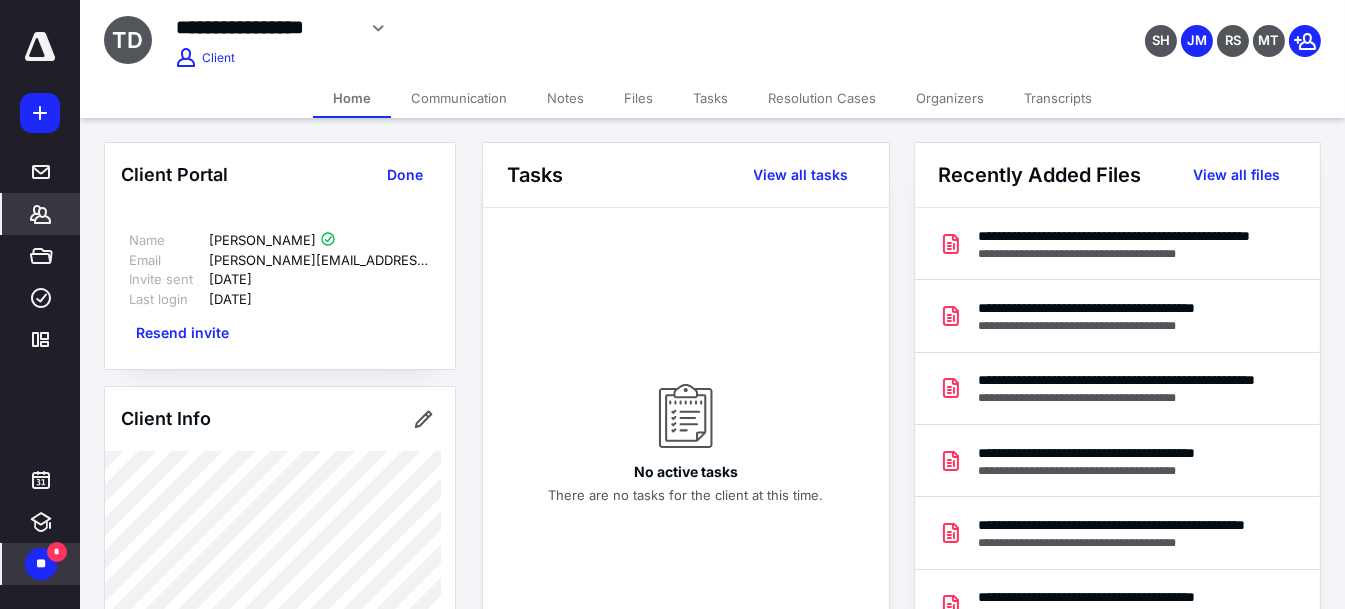 click on "Resend invite" at bounding box center (182, 333) 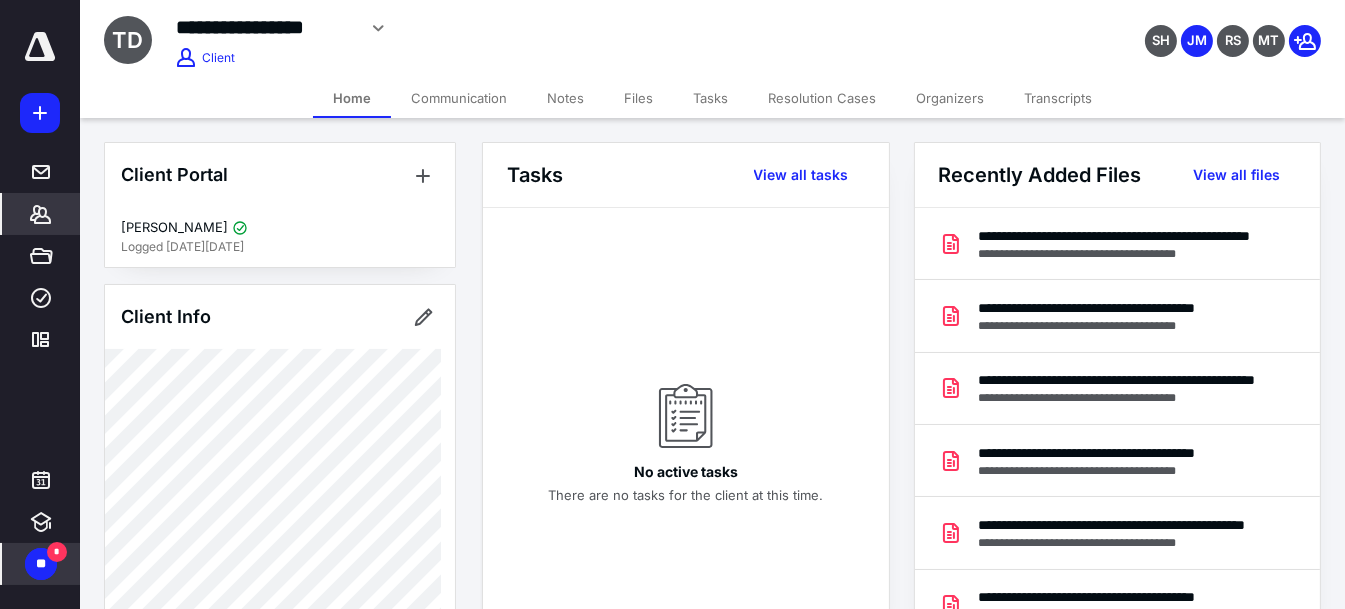click on "**" at bounding box center (41, 564) 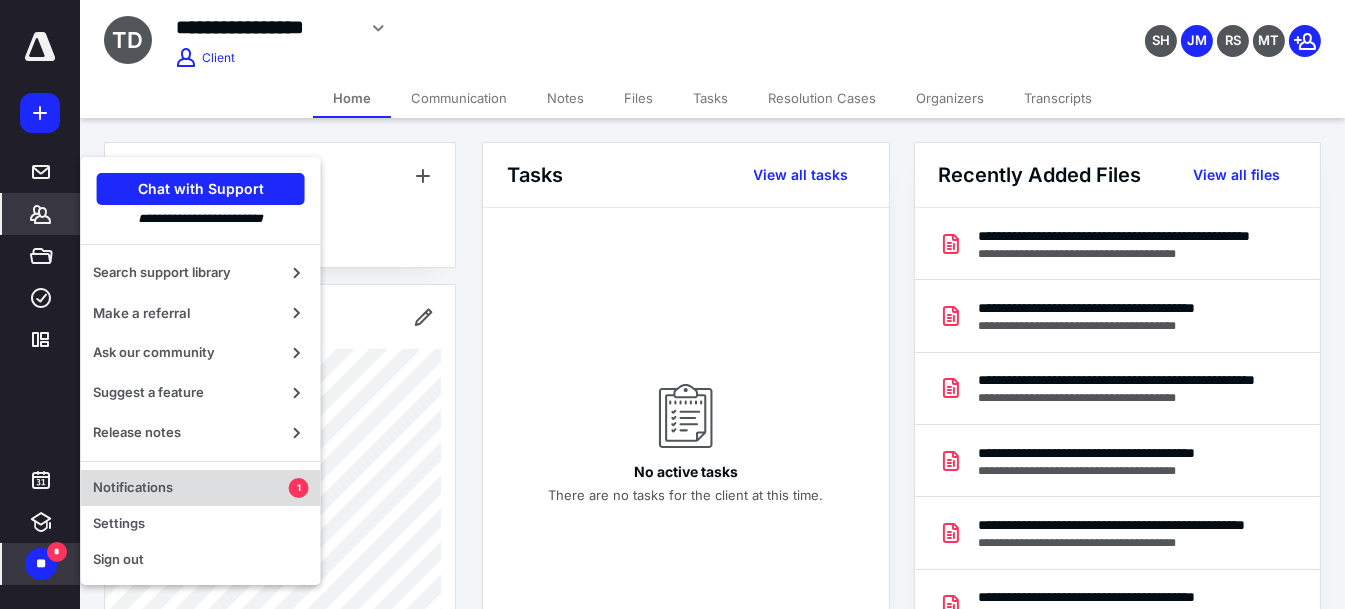 click on "Notifications" at bounding box center (191, 488) 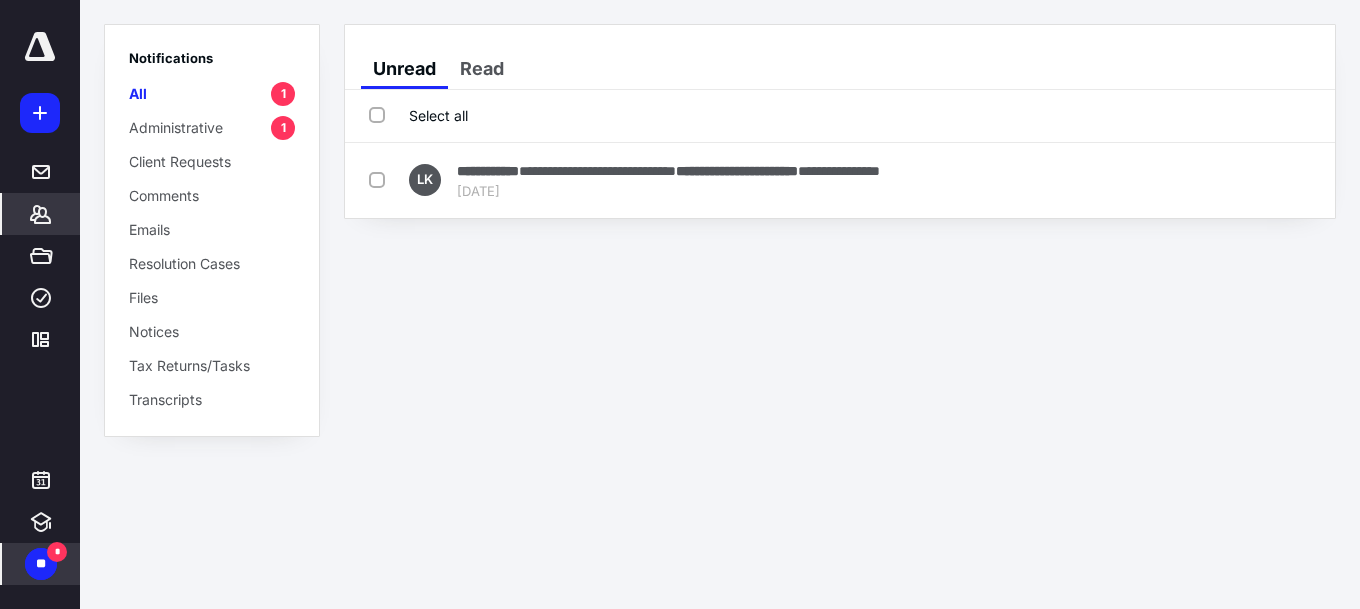 click 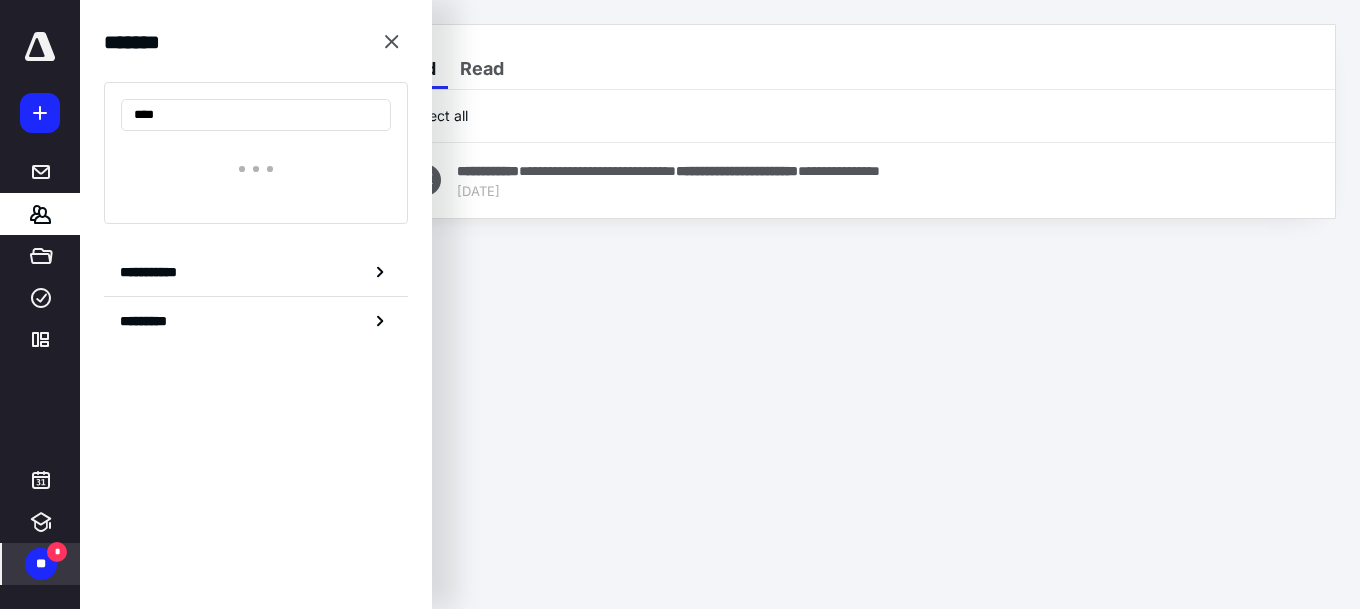 type on "*****" 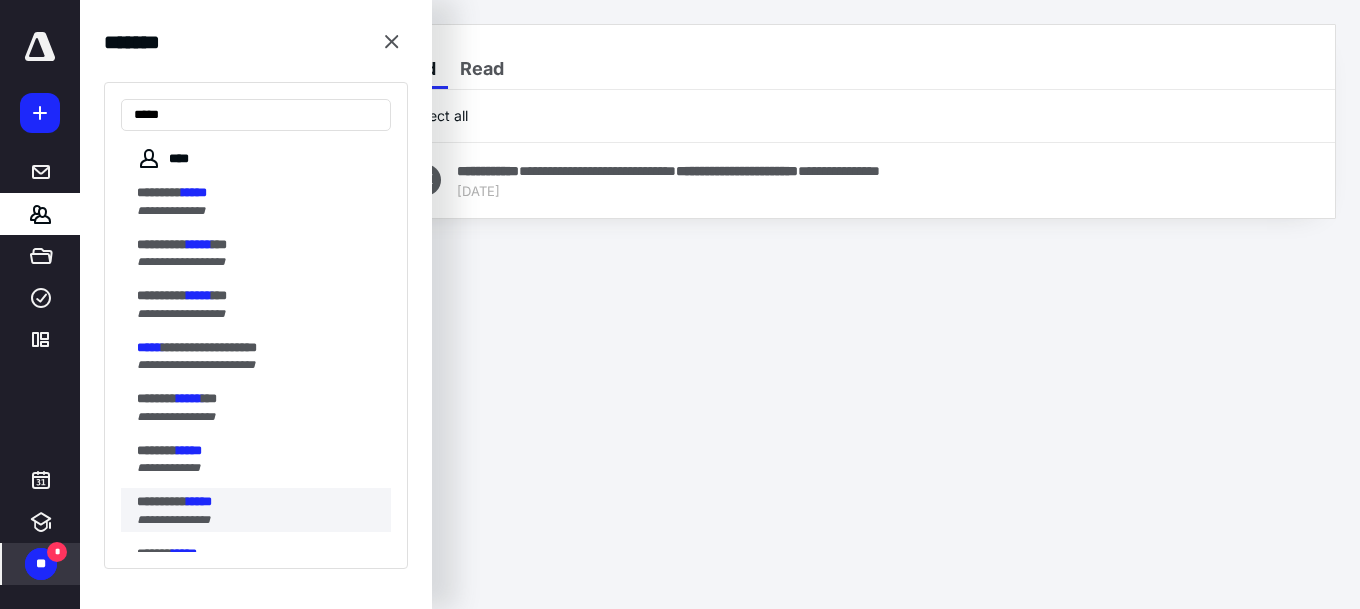 click on "*****" at bounding box center [199, 501] 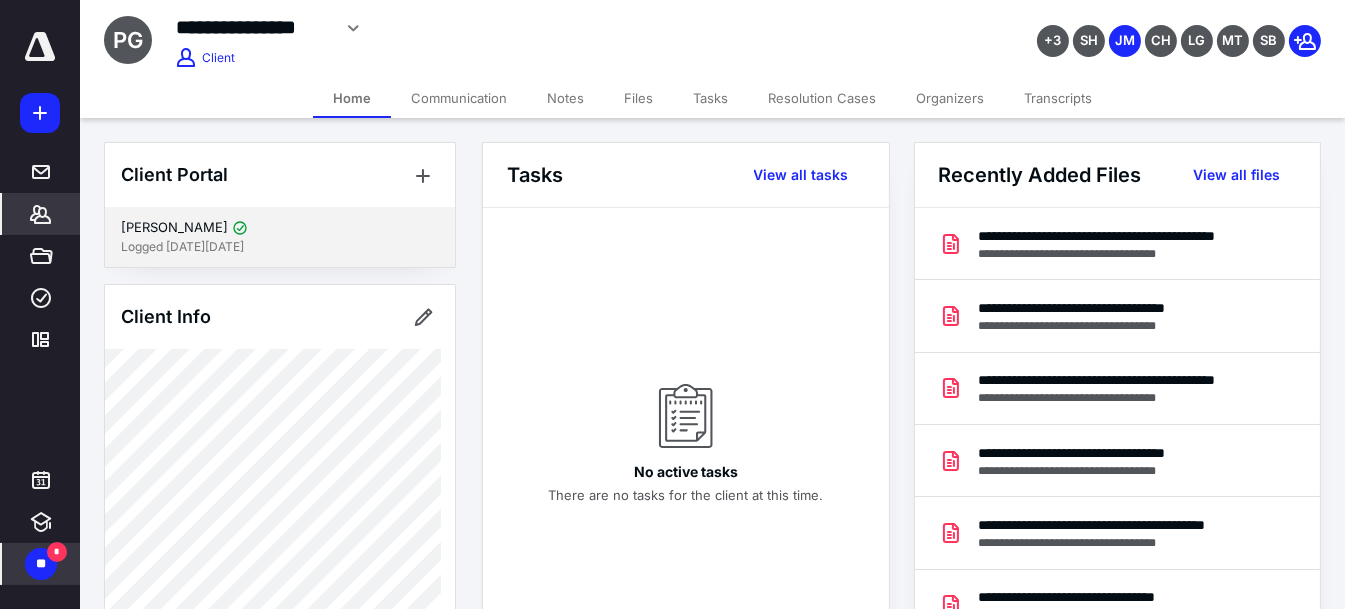 click on "[PERSON_NAME]" at bounding box center (280, 228) 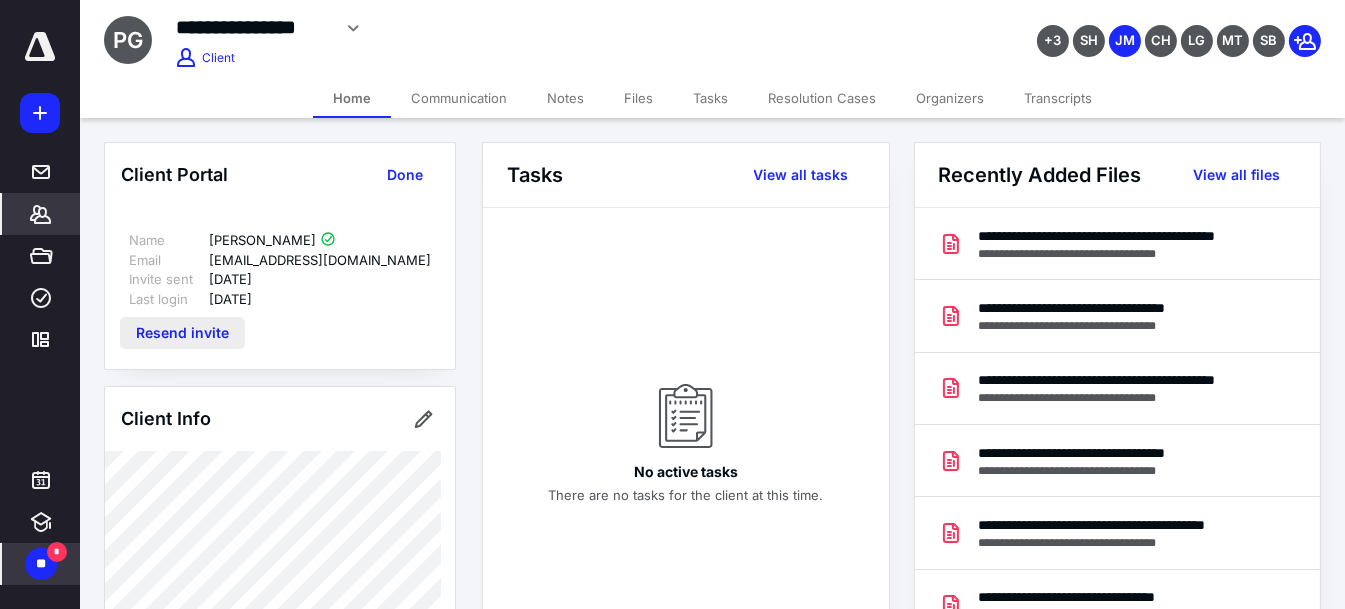 click on "Resend invite" at bounding box center [182, 333] 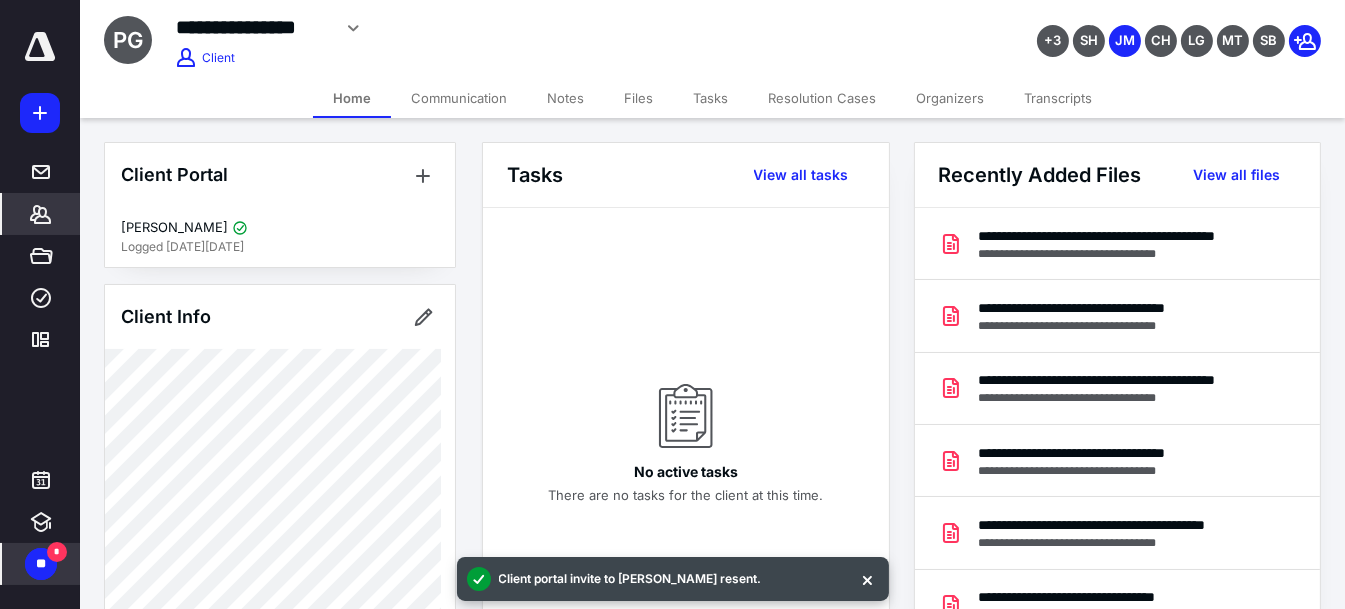 click on "Files" at bounding box center (638, 98) 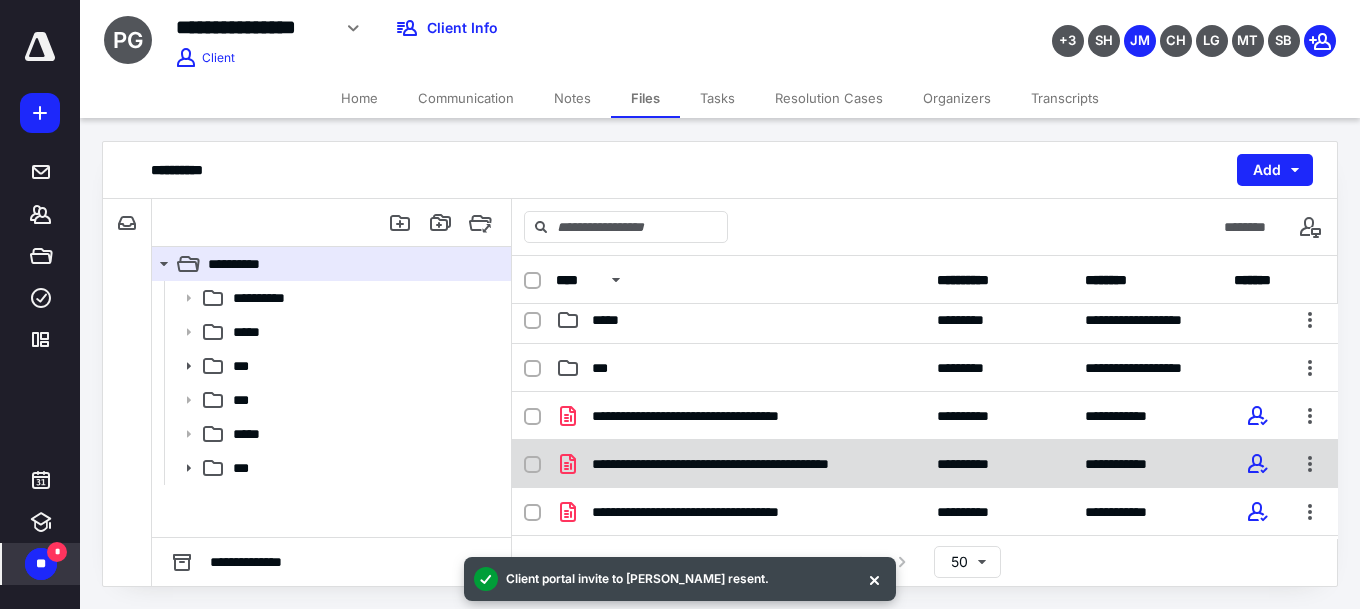 scroll, scrollTop: 300, scrollLeft: 0, axis: vertical 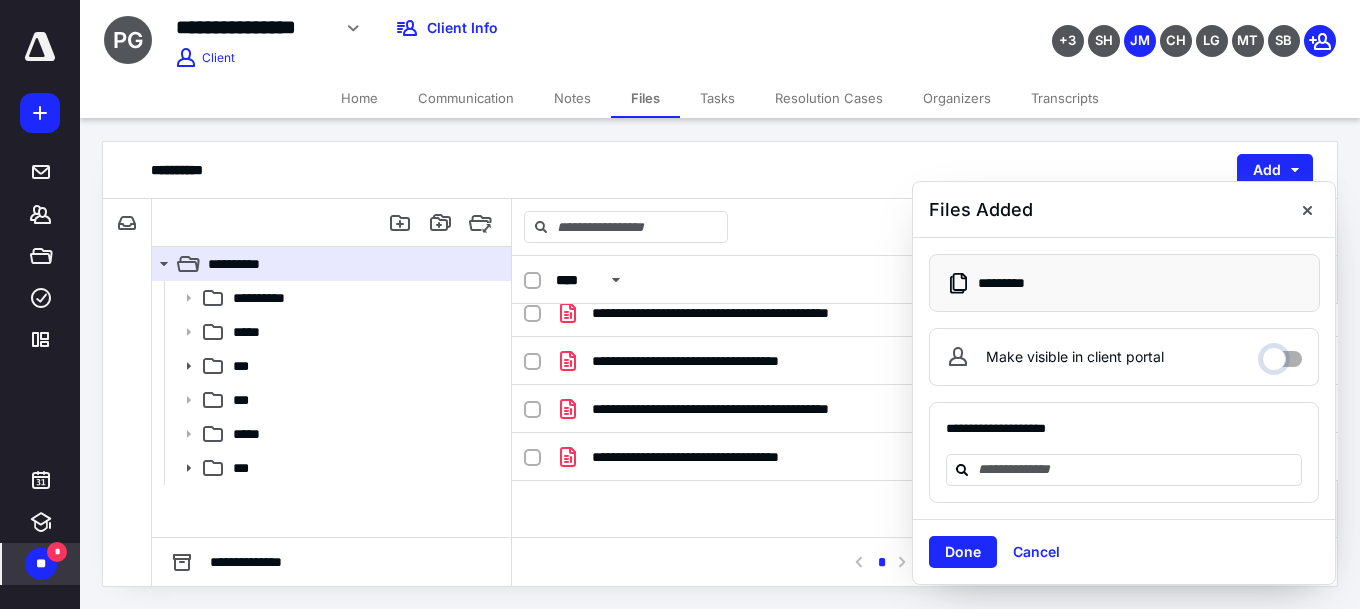 click on "Make visible in client portal" at bounding box center (1282, 354) 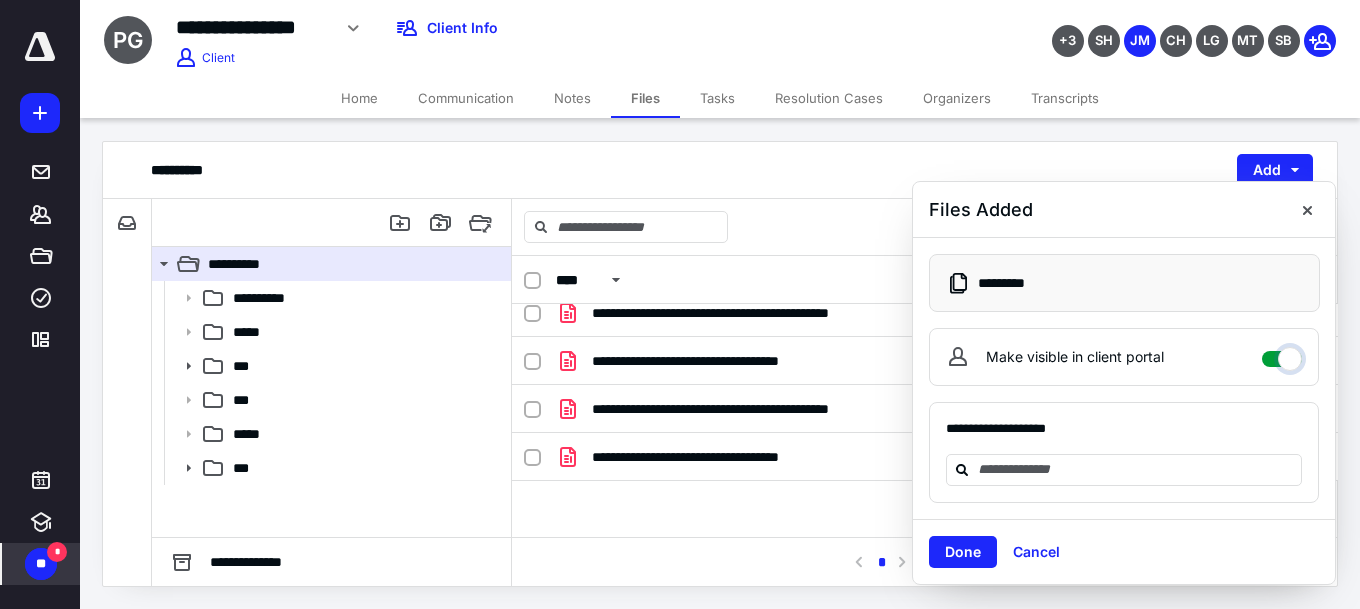 checkbox on "****" 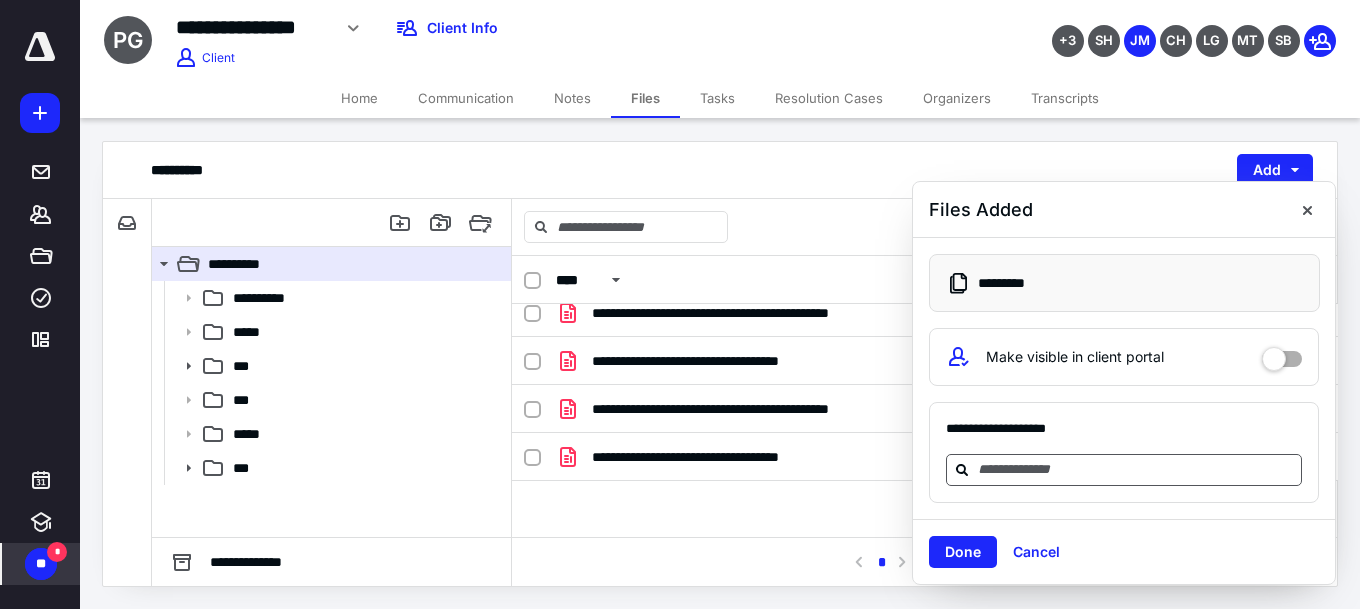 click at bounding box center (1136, 469) 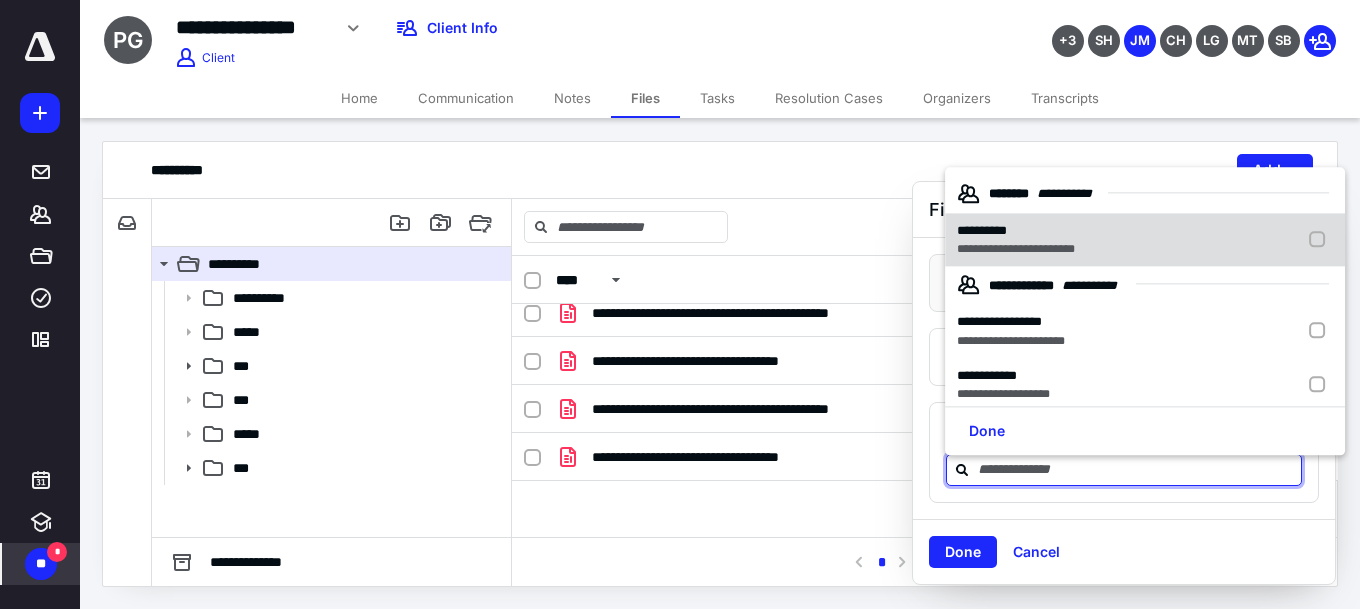 click on "**********" at bounding box center (1016, 231) 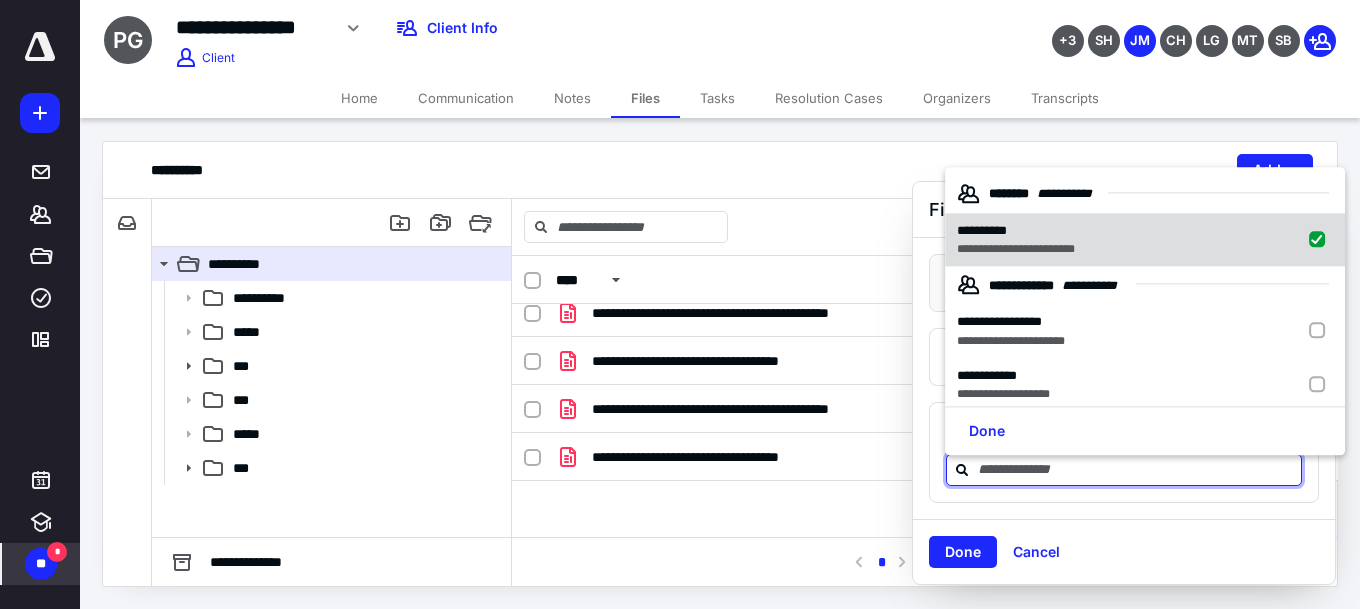 checkbox on "true" 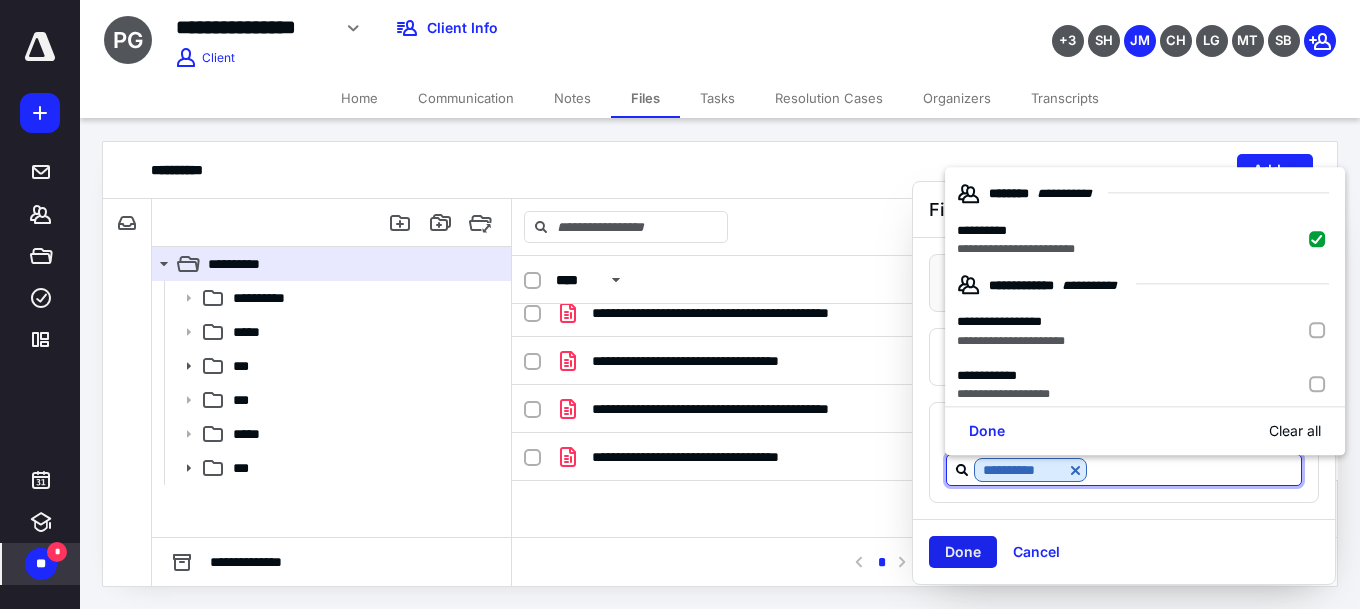 click on "Done" at bounding box center [963, 552] 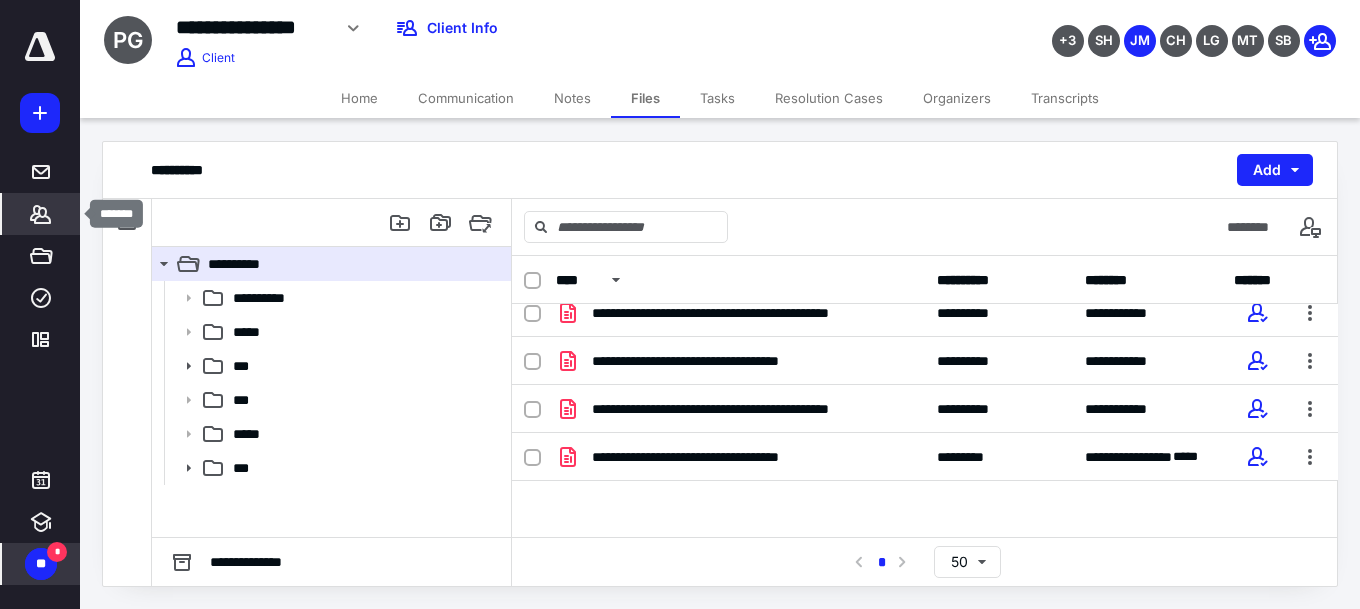 click 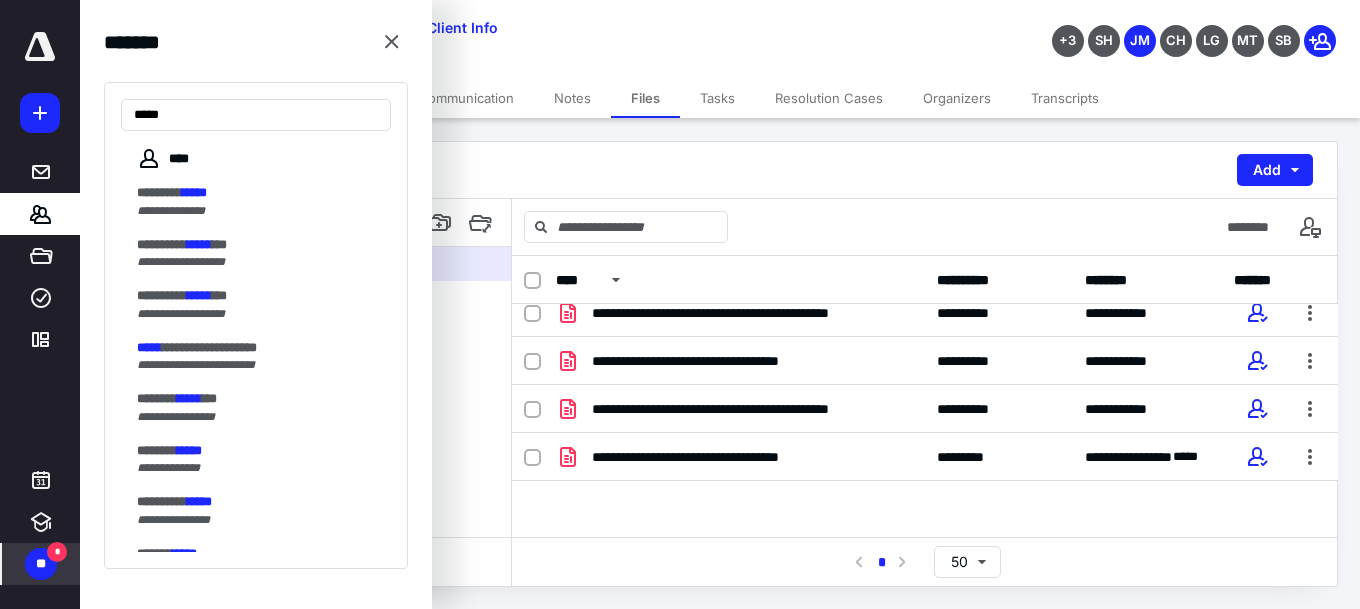 type on "*****" 